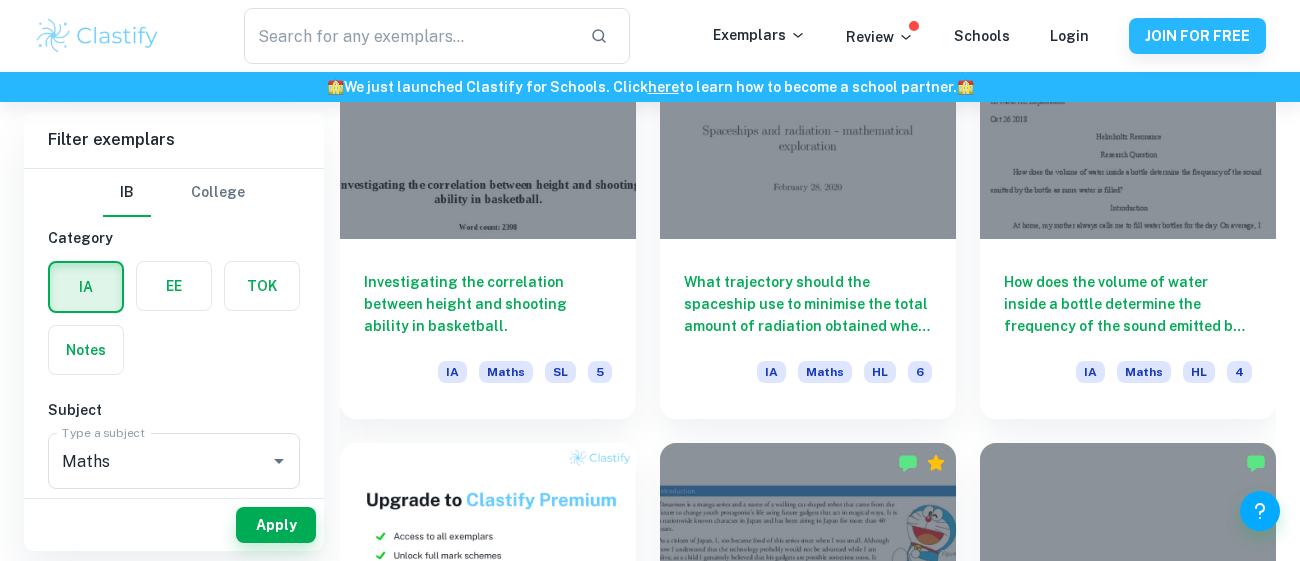 scroll, scrollTop: 1085, scrollLeft: 0, axis: vertical 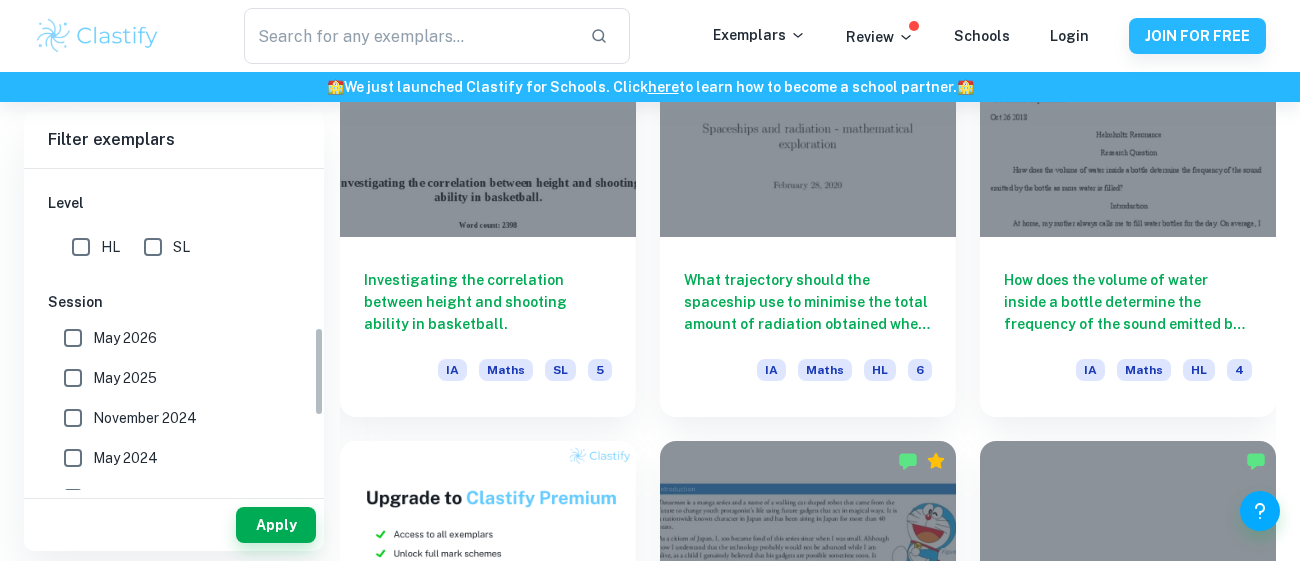 click on "SL" at bounding box center (153, 247) 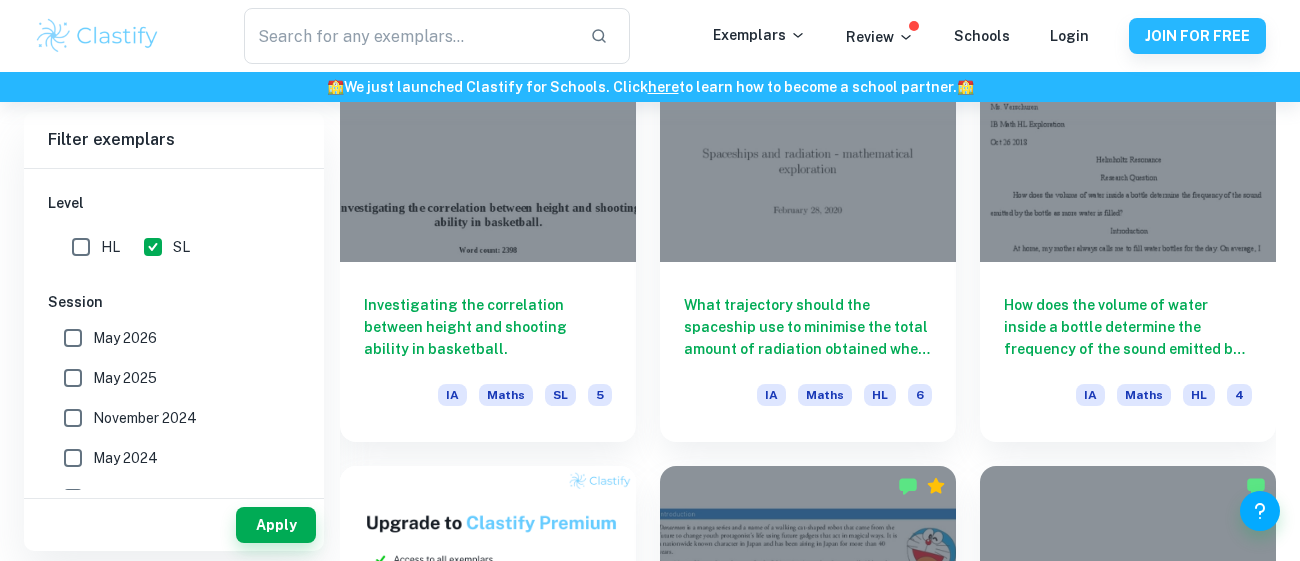 scroll, scrollTop: 1047, scrollLeft: 0, axis: vertical 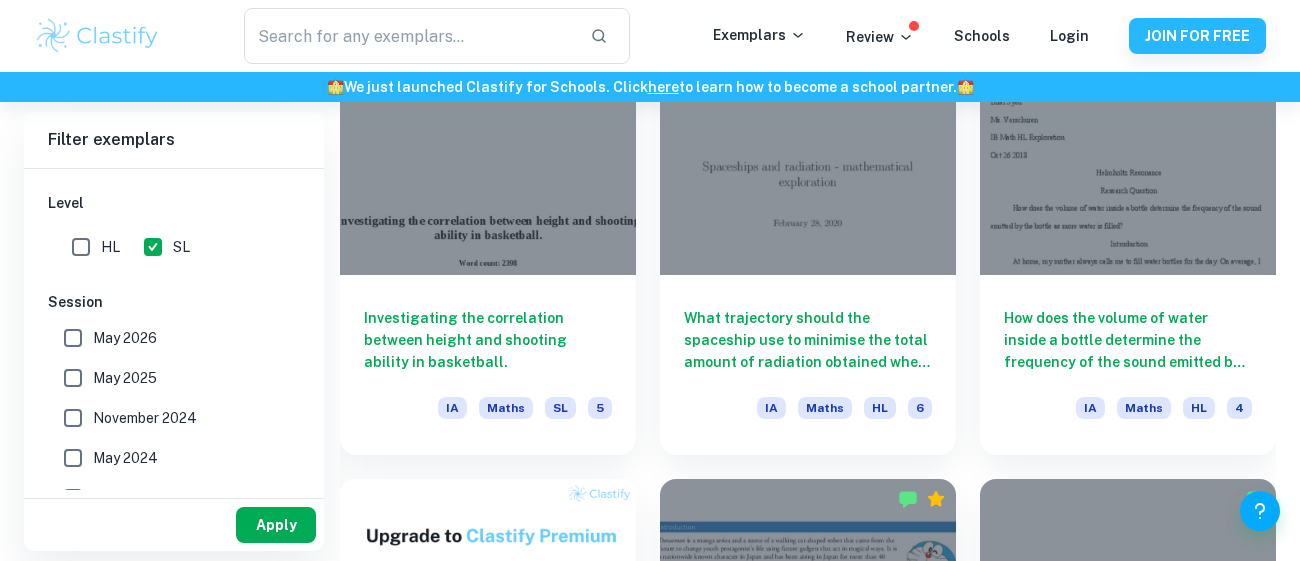 click on "Apply" at bounding box center (276, 525) 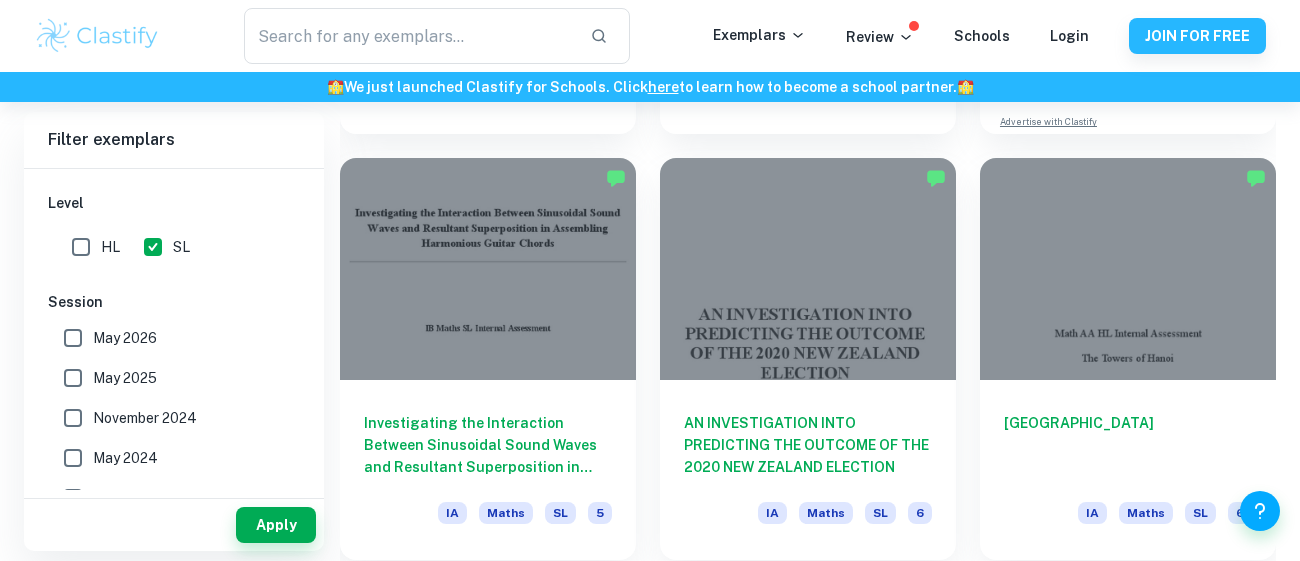 scroll, scrollTop: 944, scrollLeft: 0, axis: vertical 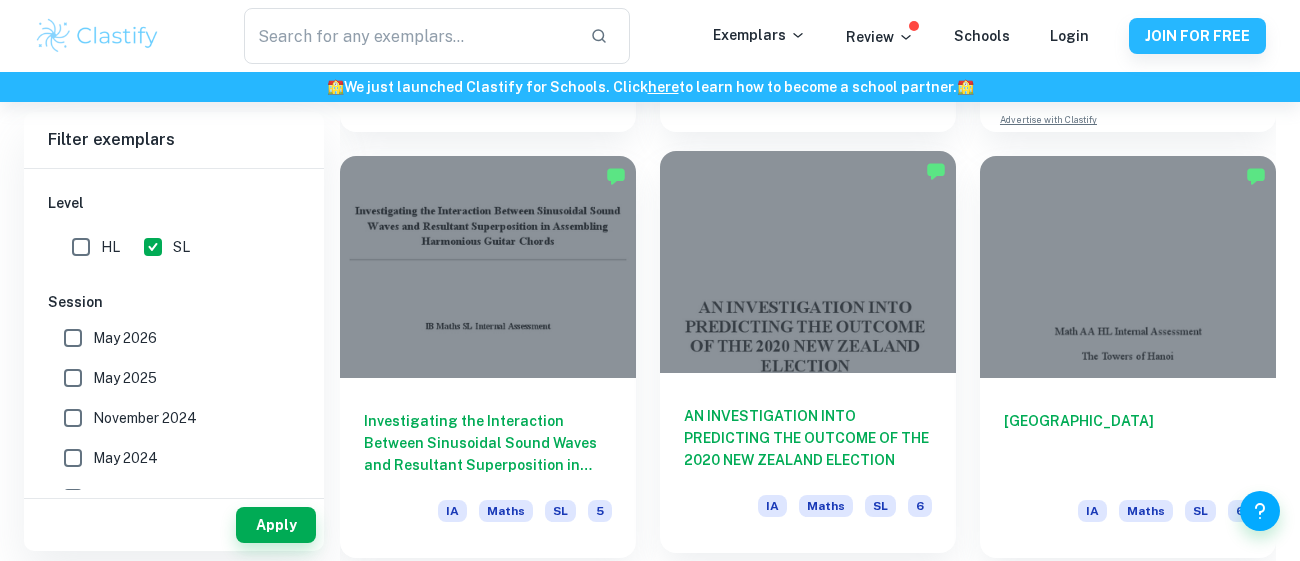 click on "AN INVESTIGATION INTO PREDICTING THE OUTCOME OF THE 2020 NEW ZEALAND ELECTION" at bounding box center (808, 438) 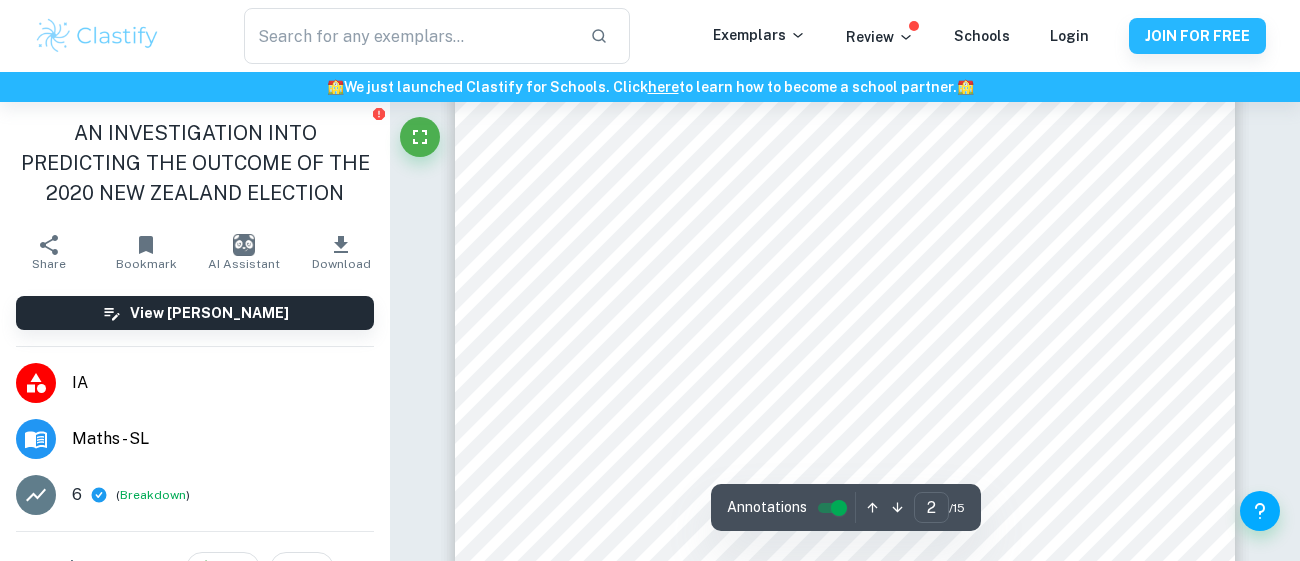 scroll, scrollTop: 1170, scrollLeft: 0, axis: vertical 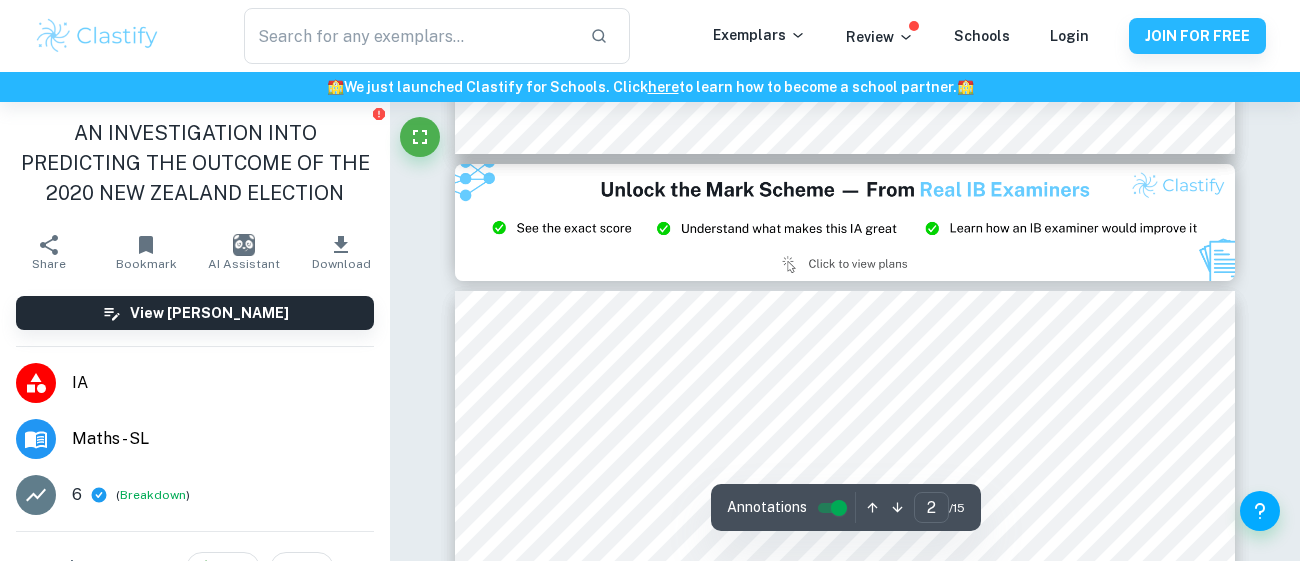 type on "3" 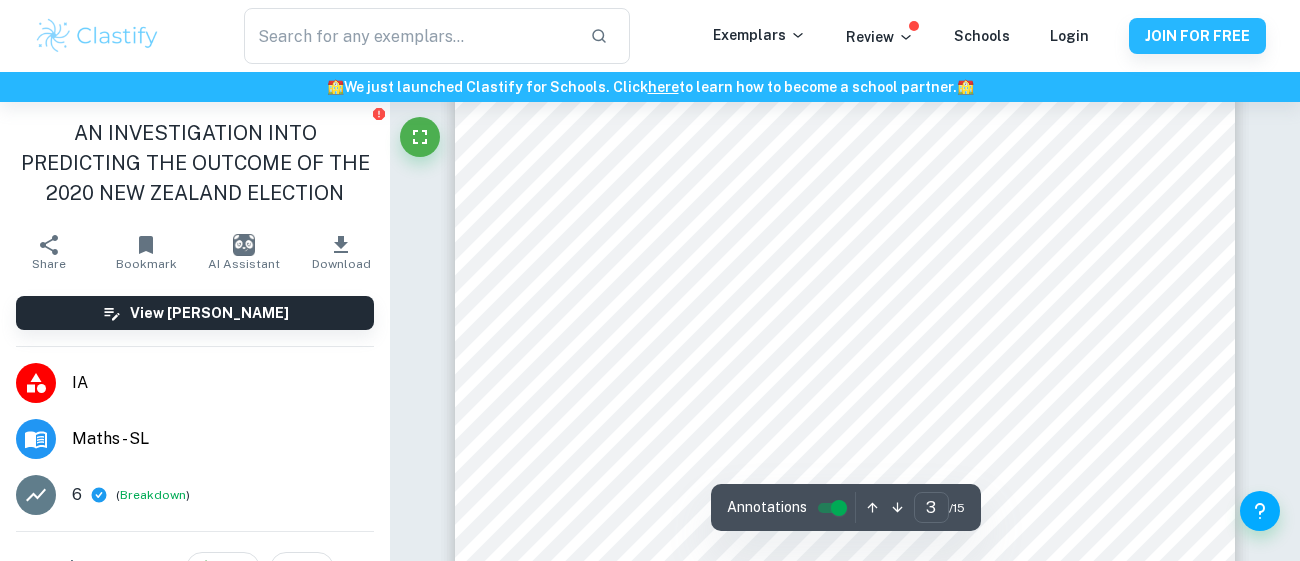 scroll, scrollTop: 2376, scrollLeft: 0, axis: vertical 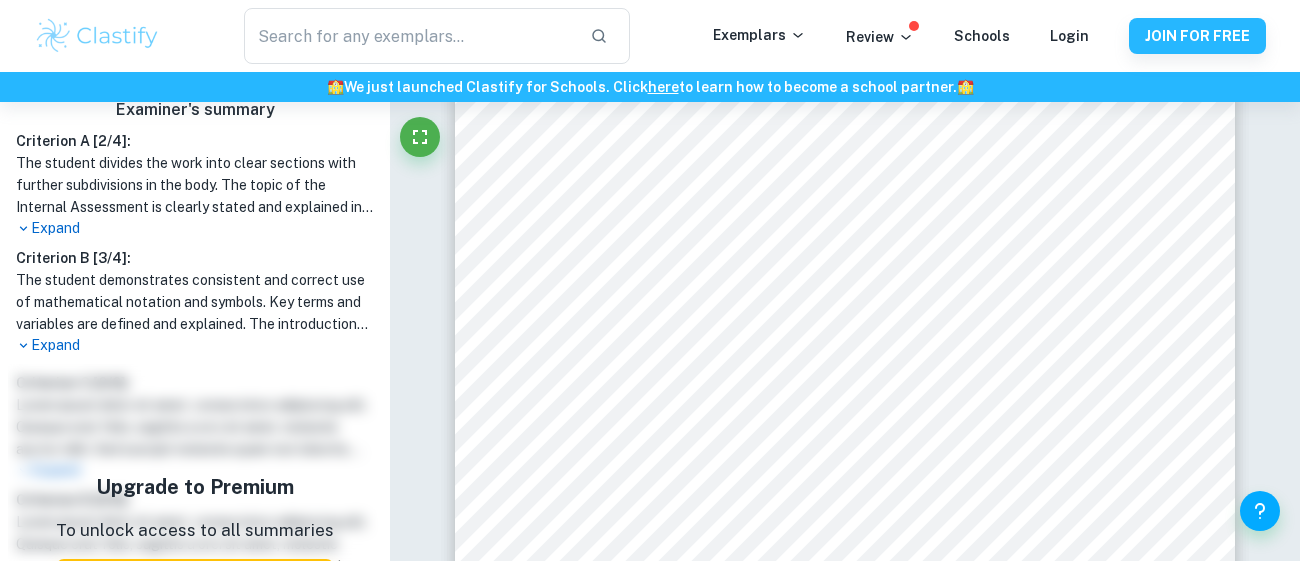 click on "Expand" at bounding box center [195, 228] 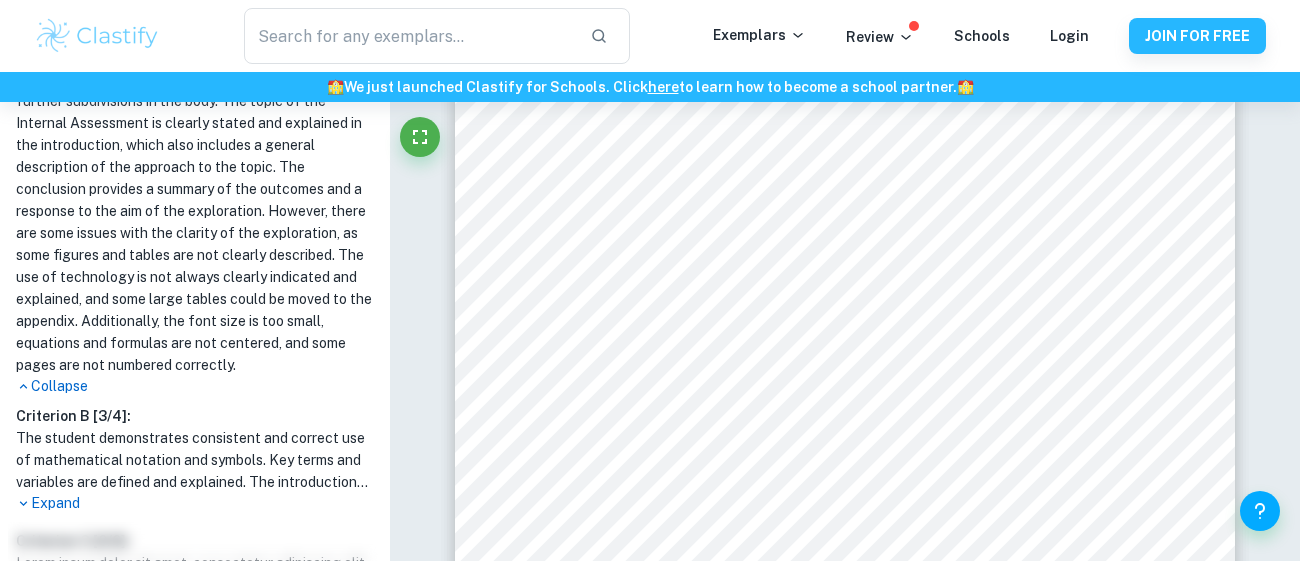 scroll, scrollTop: 601, scrollLeft: 0, axis: vertical 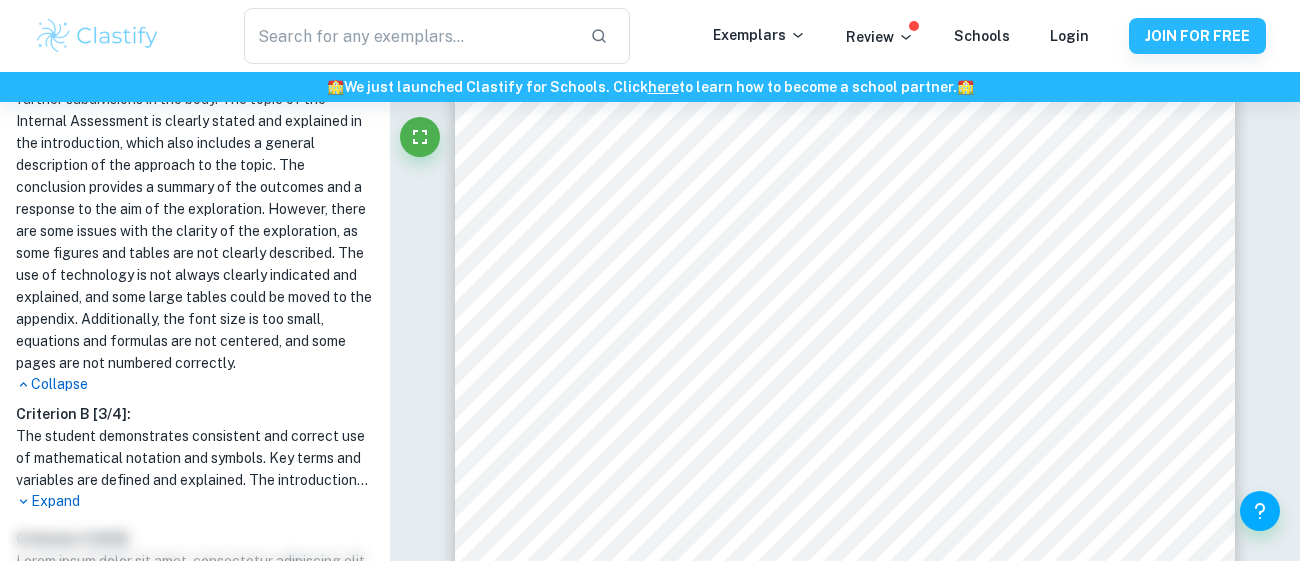 click on "Expand" at bounding box center [195, 501] 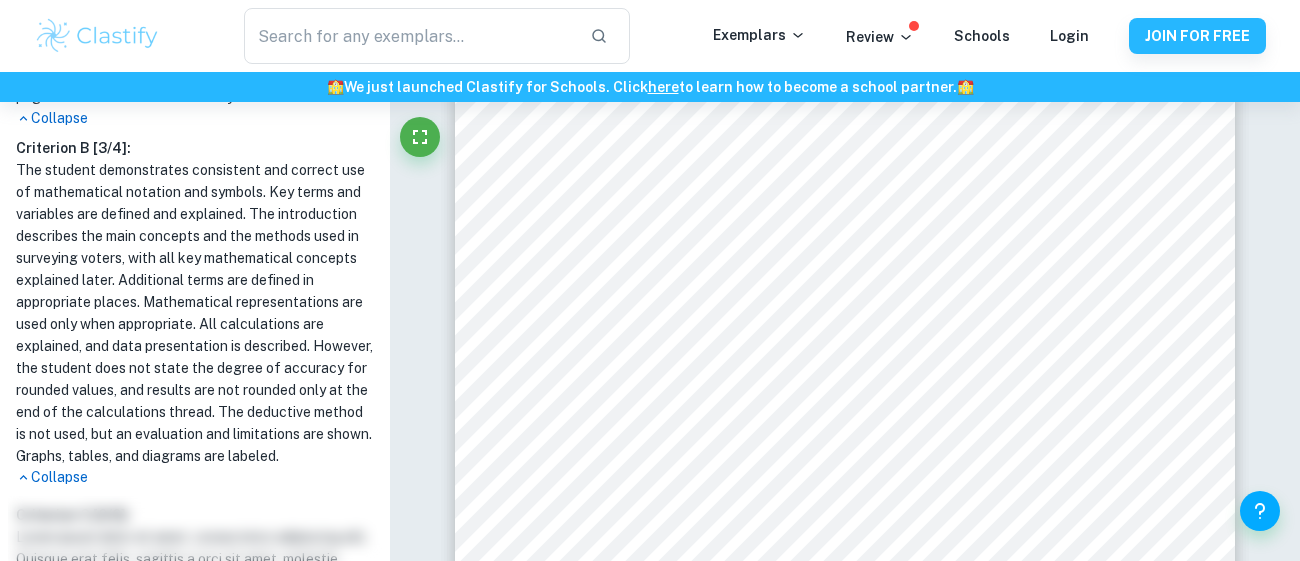 scroll, scrollTop: 892, scrollLeft: 0, axis: vertical 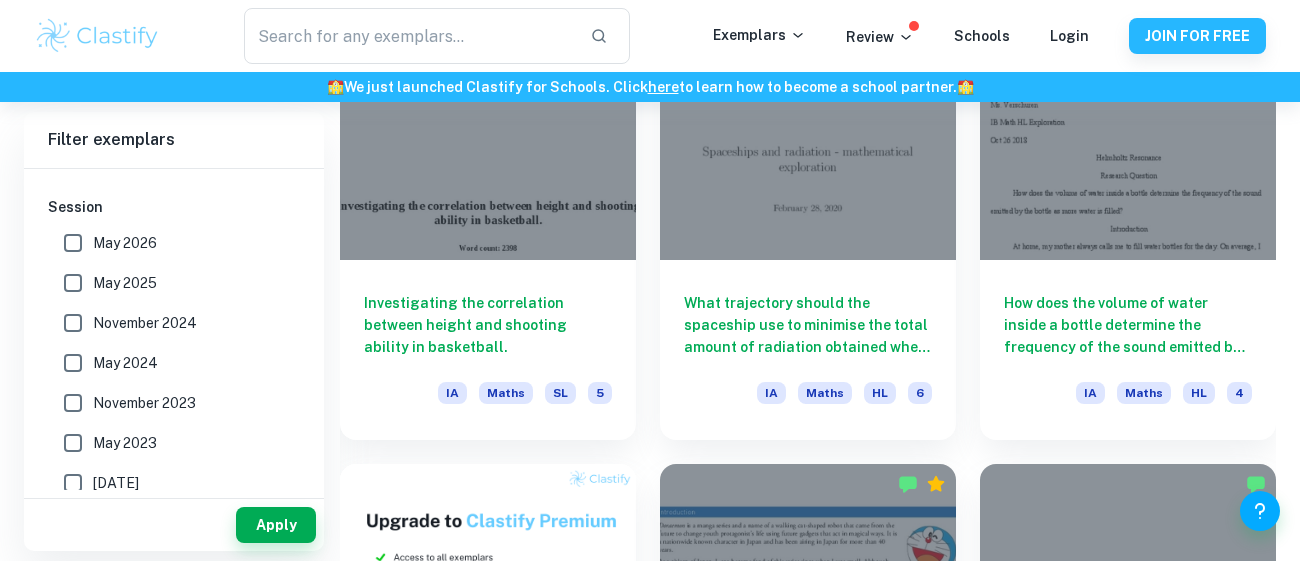 click on "May 2025" at bounding box center (125, 283) 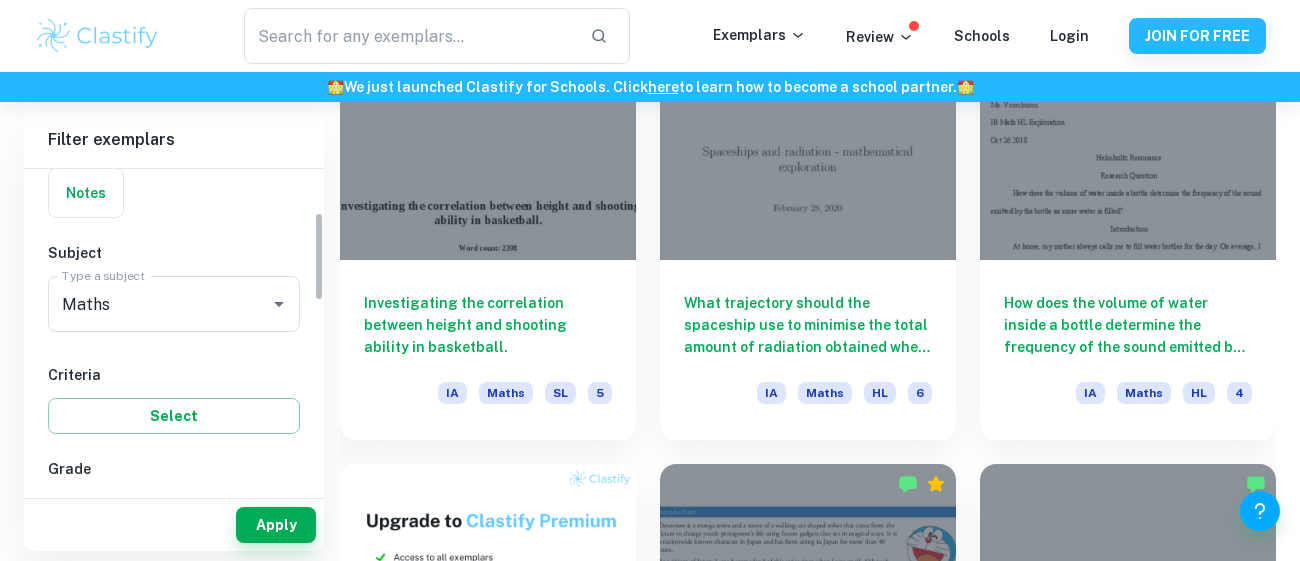 scroll, scrollTop: 156, scrollLeft: 0, axis: vertical 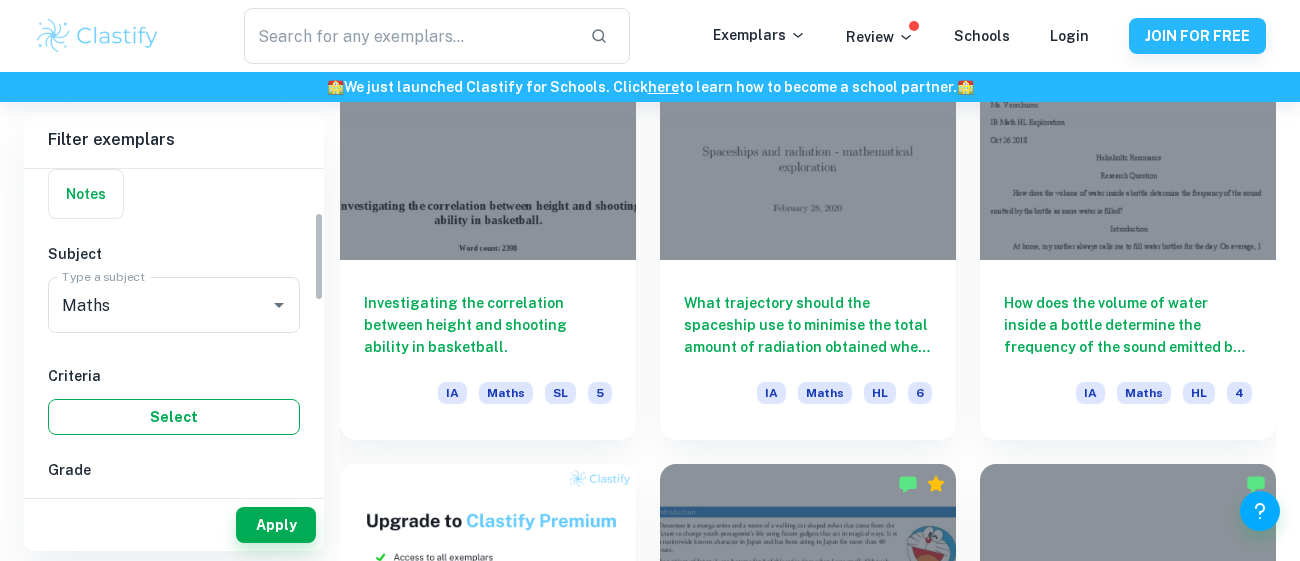 click on "Select" at bounding box center [174, 417] 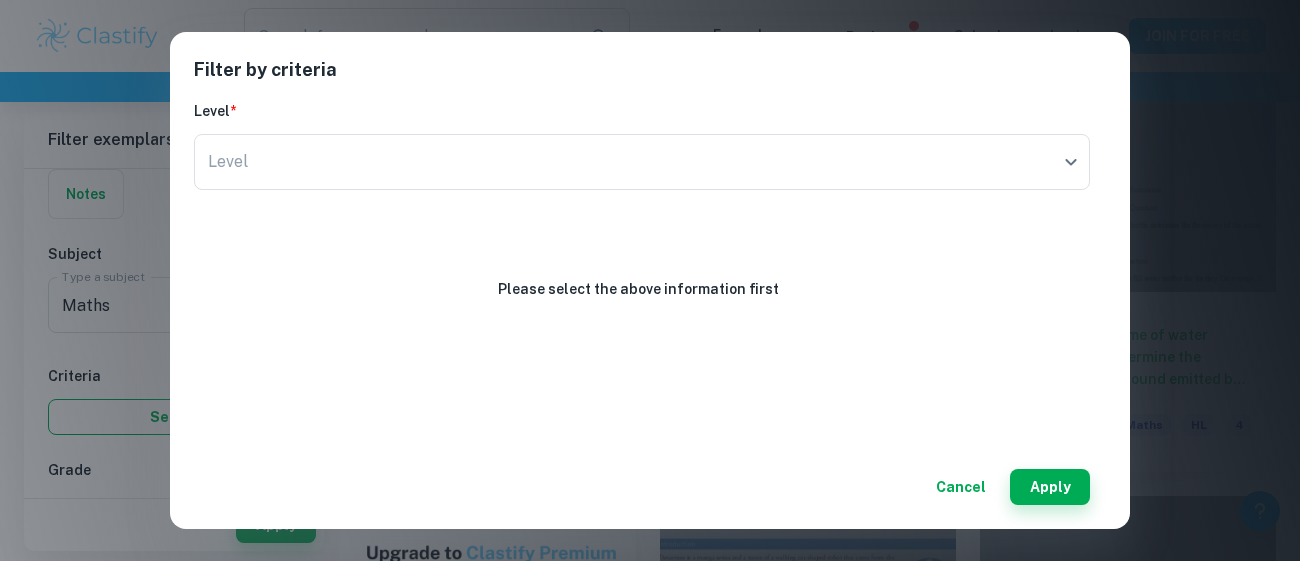 scroll, scrollTop: 1017, scrollLeft: 0, axis: vertical 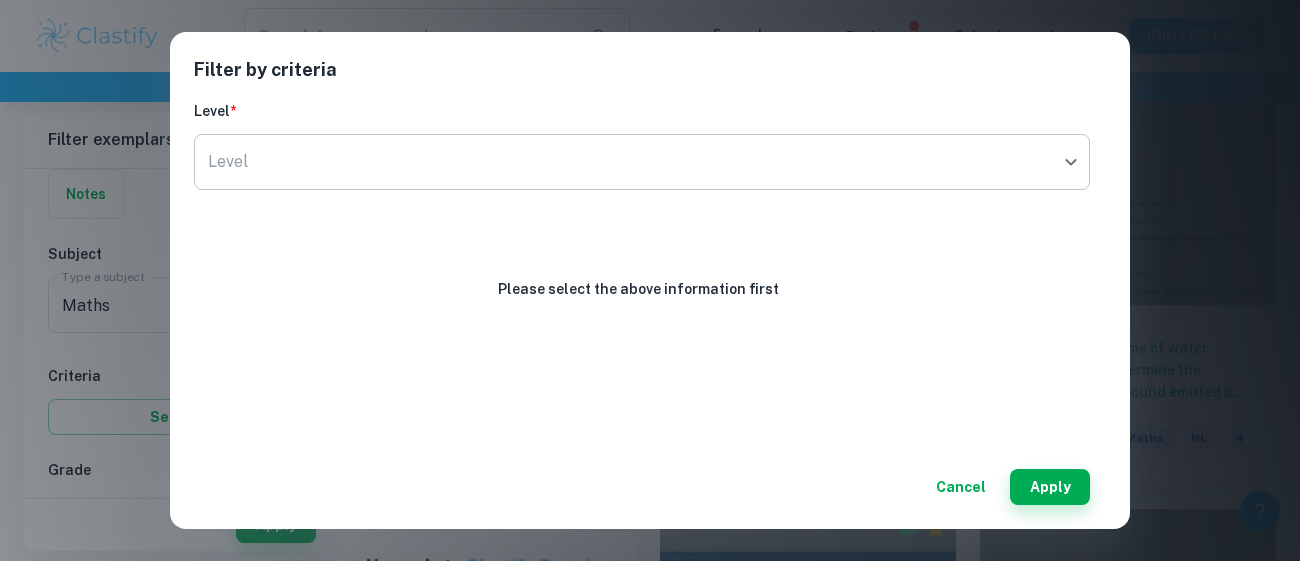 click on "We value your privacy We use cookies to enhance your browsing experience, serve personalised ads or content, and analyse our traffic. By clicking "Accept All", you consent to our use of cookies.   Cookie Policy Customise   Reject All   Accept All   Customise Consent Preferences   We use cookies to help you navigate efficiently and perform certain functions. You will find detailed information about all cookies under each consent category below. The cookies that are categorised as "Necessary" are stored on your browser as they are essential for enabling the basic functionalities of the site. ...  Show more For more information on how Google's third-party cookies operate and handle your data, see:   Google Privacy Policy Necessary Always Active Necessary cookies are required to enable the basic features of this site, such as providing secure log-in or adjusting your consent preferences. These cookies do not store any personally identifiable data. Functional Analytics Performance Advertisement Uncategorised" at bounding box center [650, -635] 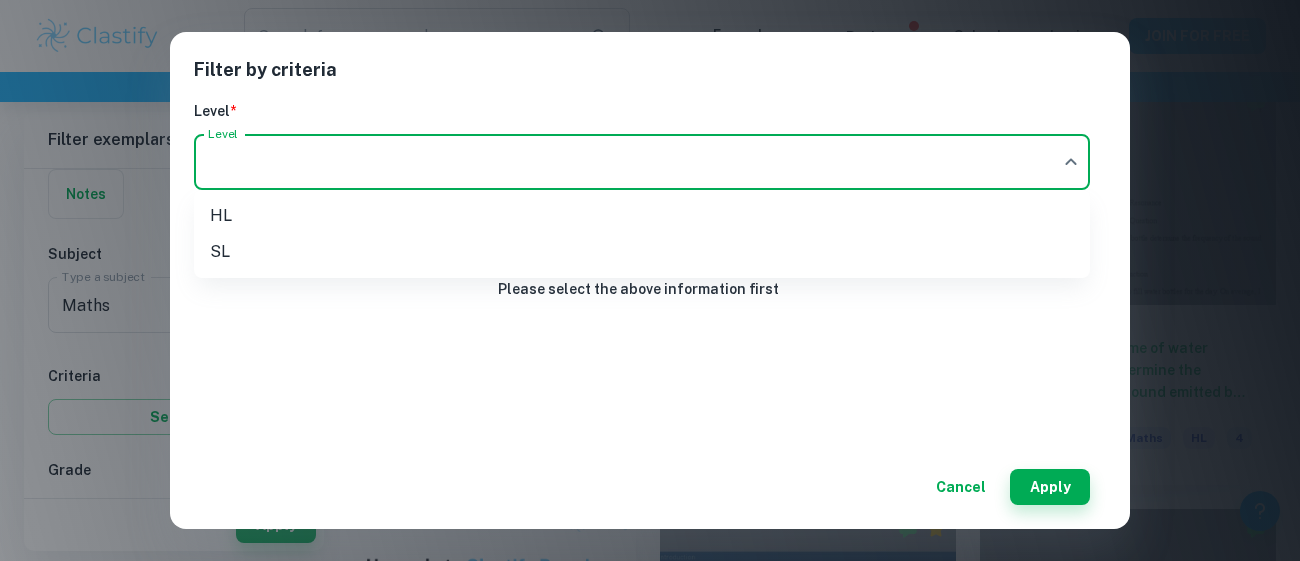 click on "SL" at bounding box center (642, 252) 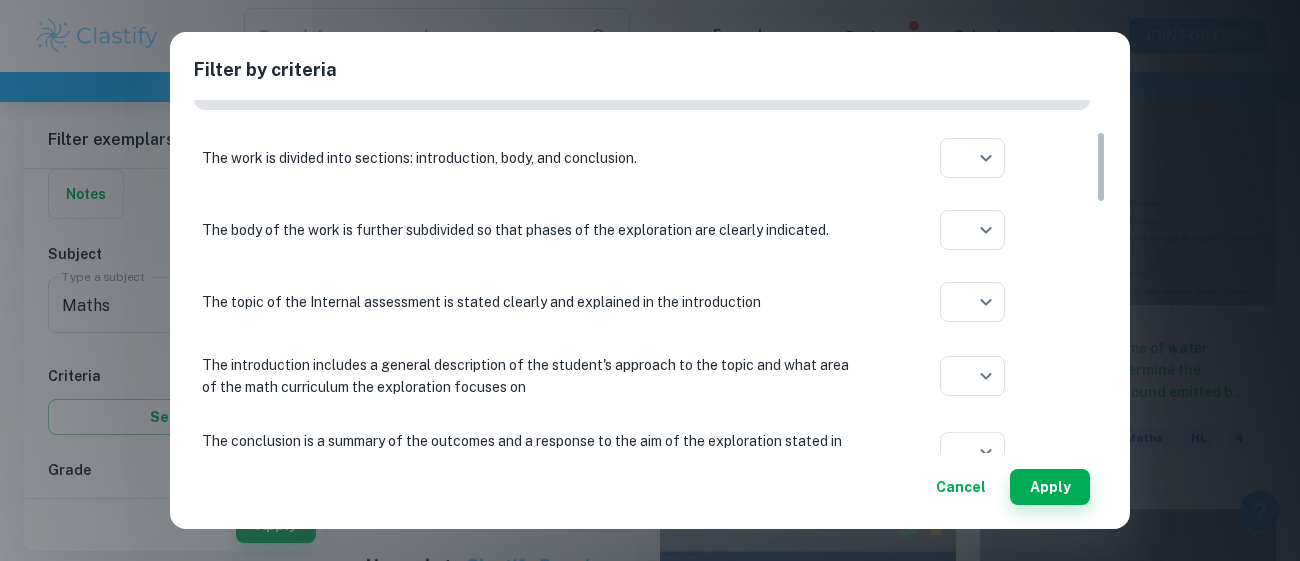 scroll, scrollTop: 156, scrollLeft: 0, axis: vertical 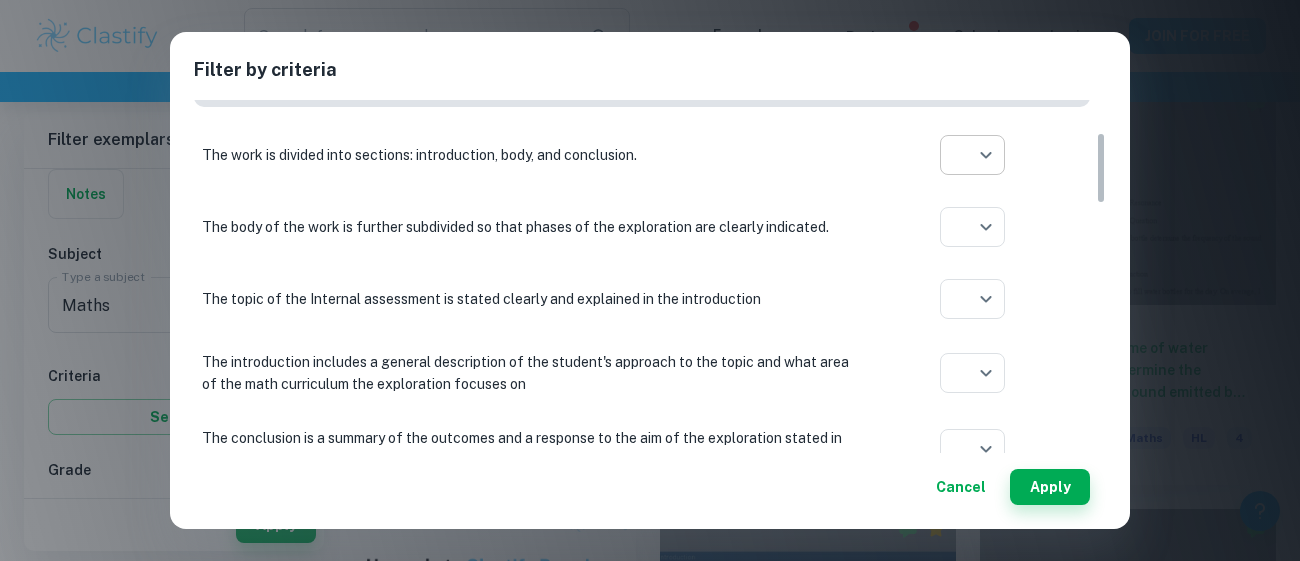 click on "We value your privacy We use cookies to enhance your browsing experience, serve personalised ads or content, and analyse our traffic. By clicking "Accept All", you consent to our use of cookies.   Cookie Policy Customise   Reject All   Accept All   Customise Consent Preferences   We use cookies to help you navigate efficiently and perform certain functions. You will find detailed information about all cookies under each consent category below. The cookies that are categorised as "Necessary" are stored on your browser as they are essential for enabling the basic functionalities of the site. ...  Show more For more information on how Google's third-party cookies operate and handle your data, see:   Google Privacy Policy Necessary Always Active Necessary cookies are required to enable the basic features of this site, such as providing secure log-in or adjusting your consent preferences. These cookies do not store any personally identifiable data. Functional Analytics Performance Advertisement Uncategorised" at bounding box center (650, -635) 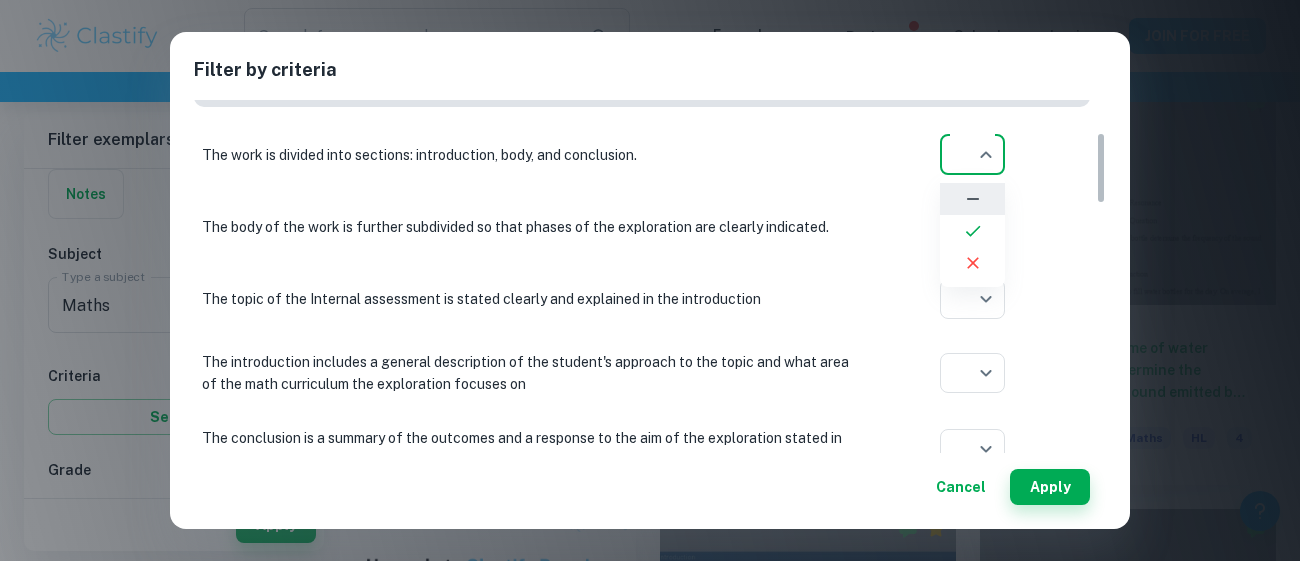 click at bounding box center [650, 280] 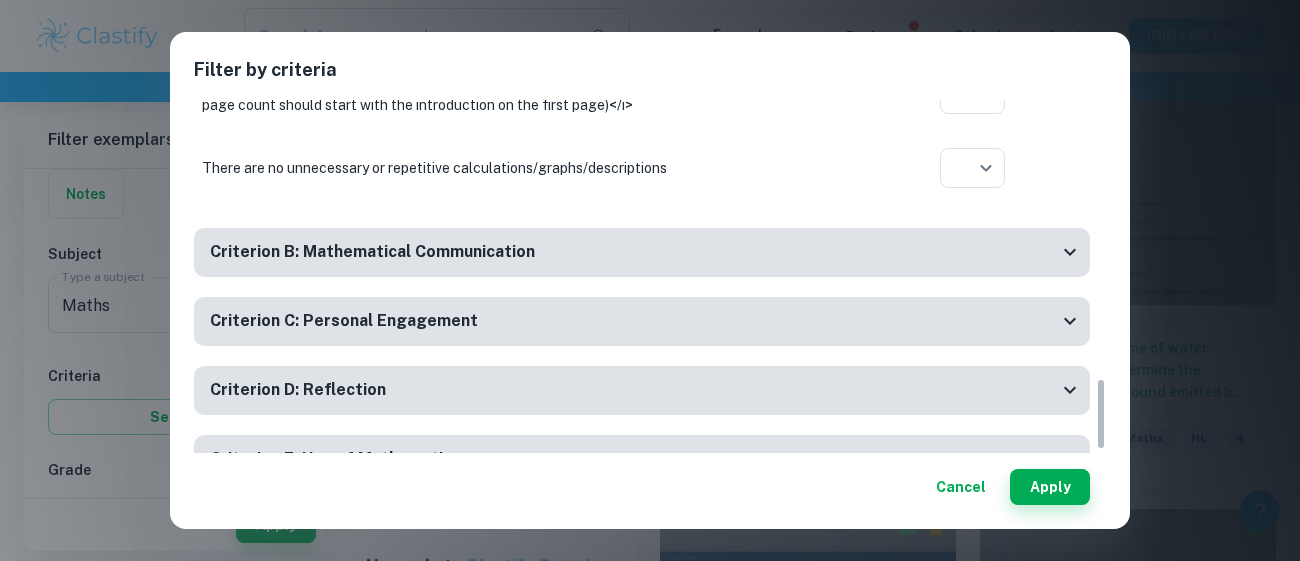 scroll, scrollTop: 1362, scrollLeft: 0, axis: vertical 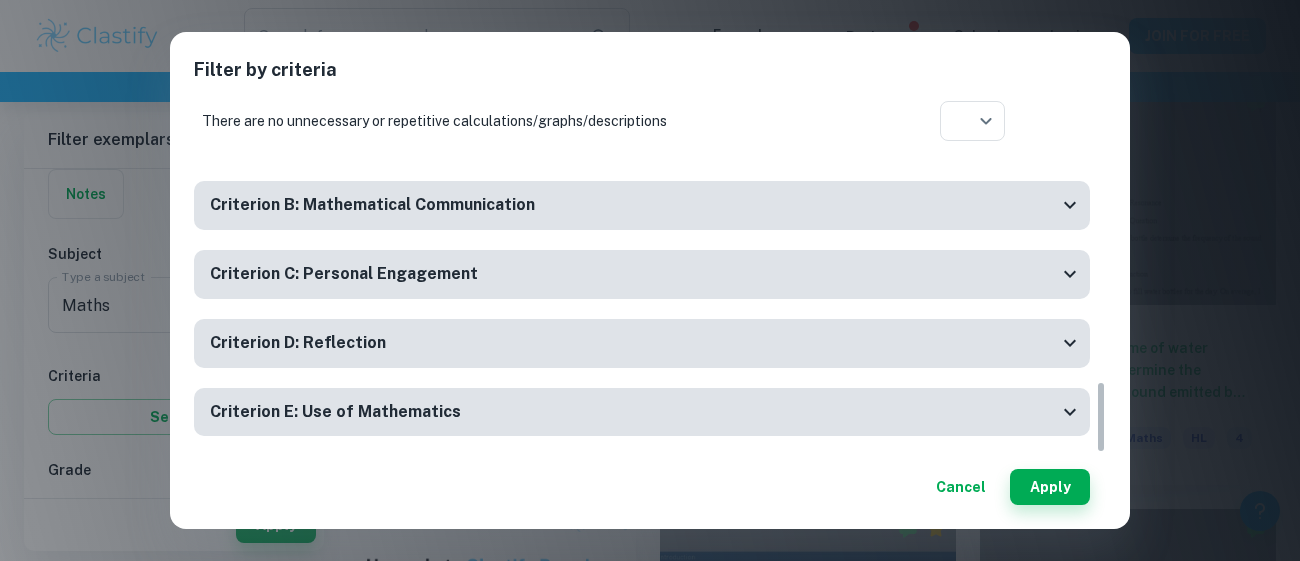 click on "Cancel" at bounding box center [961, 487] 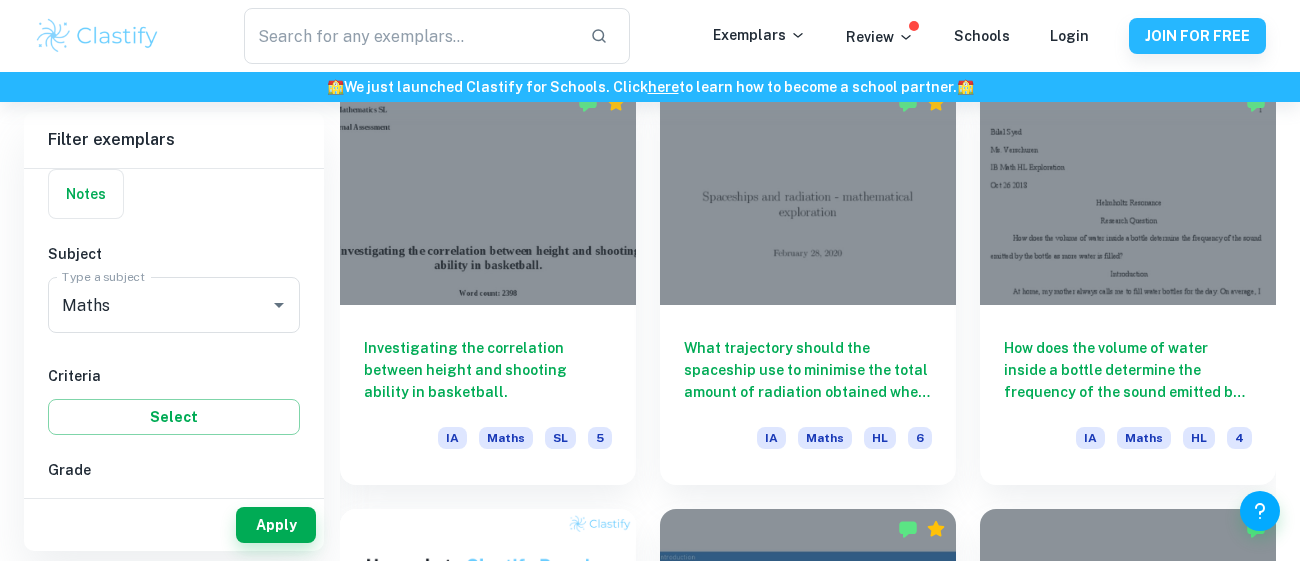scroll, scrollTop: 0, scrollLeft: 0, axis: both 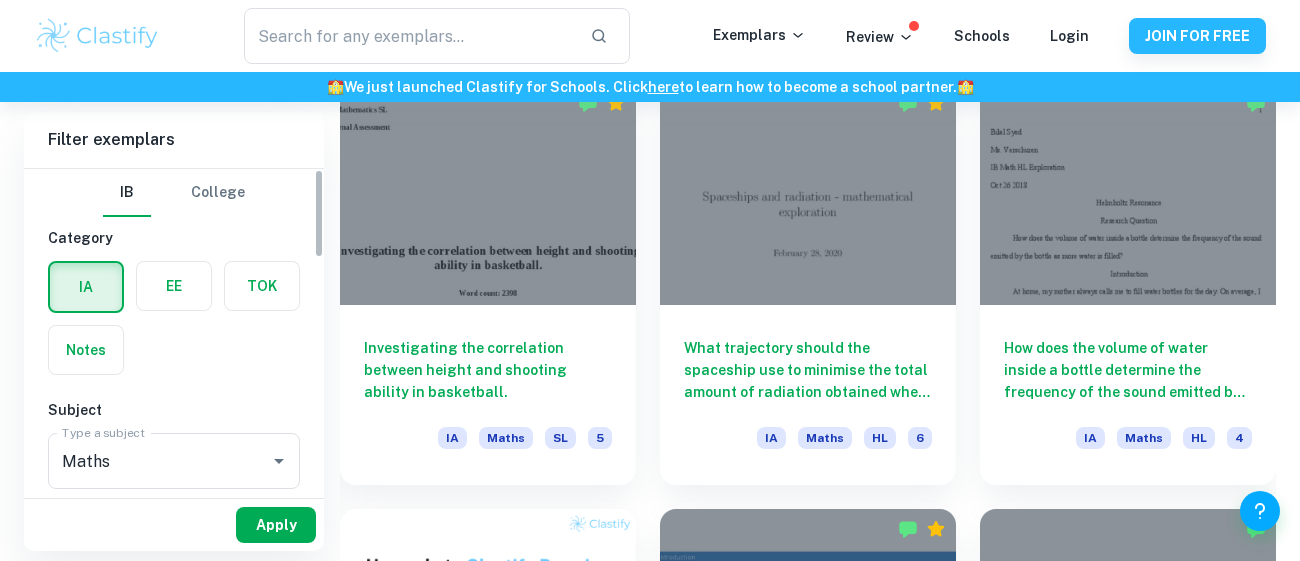 click on "Apply" at bounding box center [276, 525] 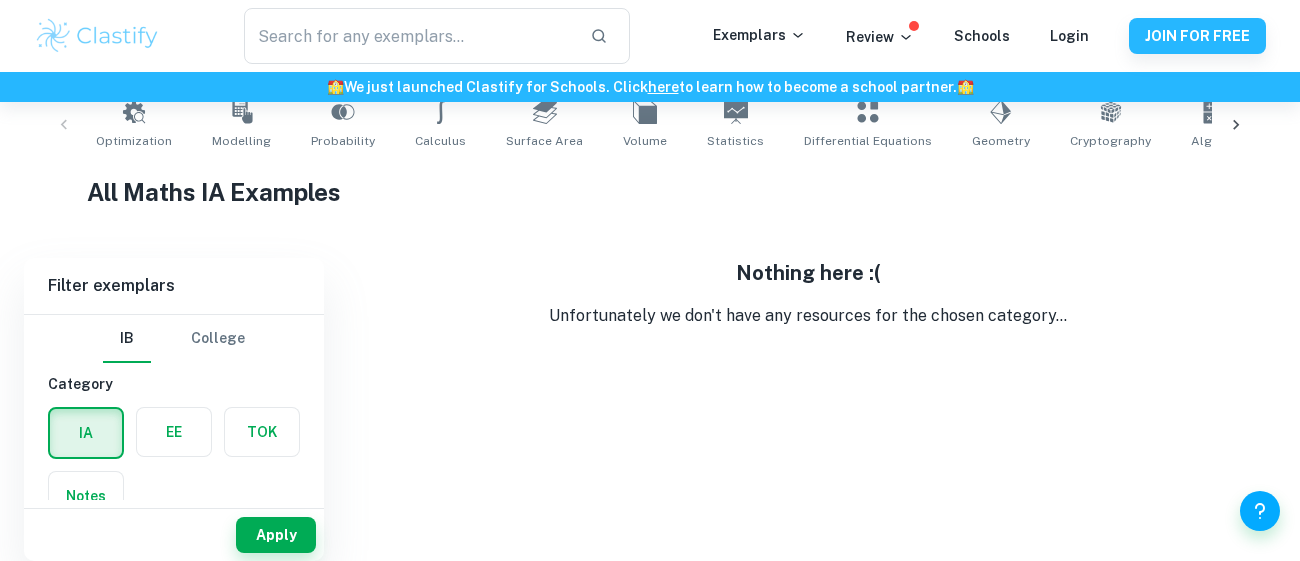 scroll, scrollTop: 412, scrollLeft: 0, axis: vertical 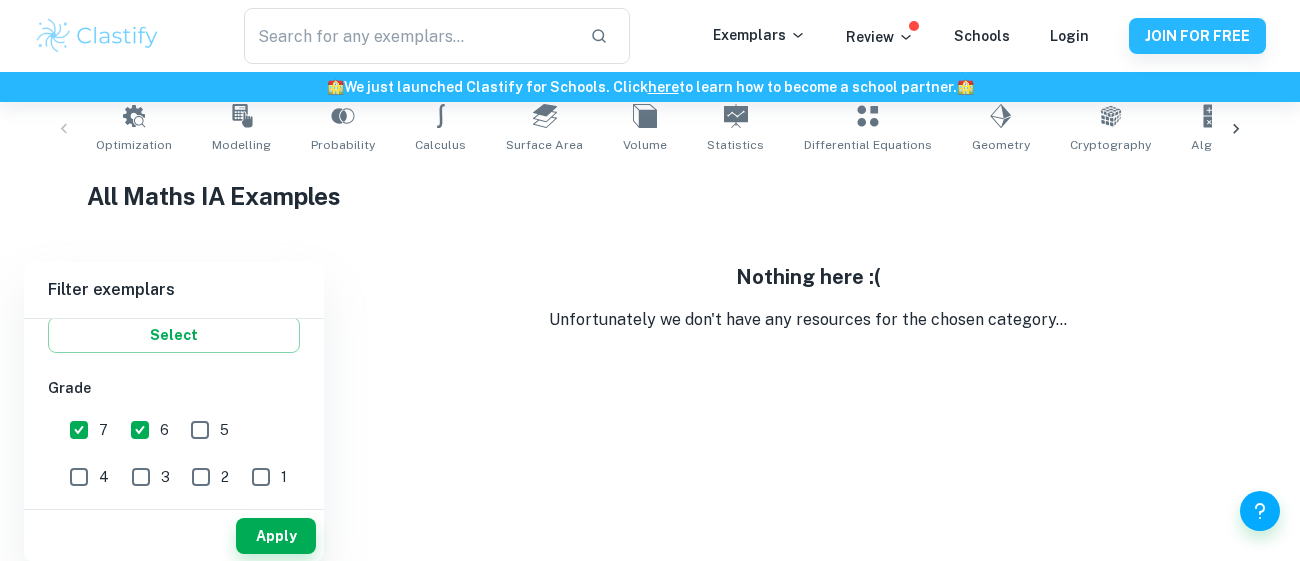 click on "7" at bounding box center [79, 430] 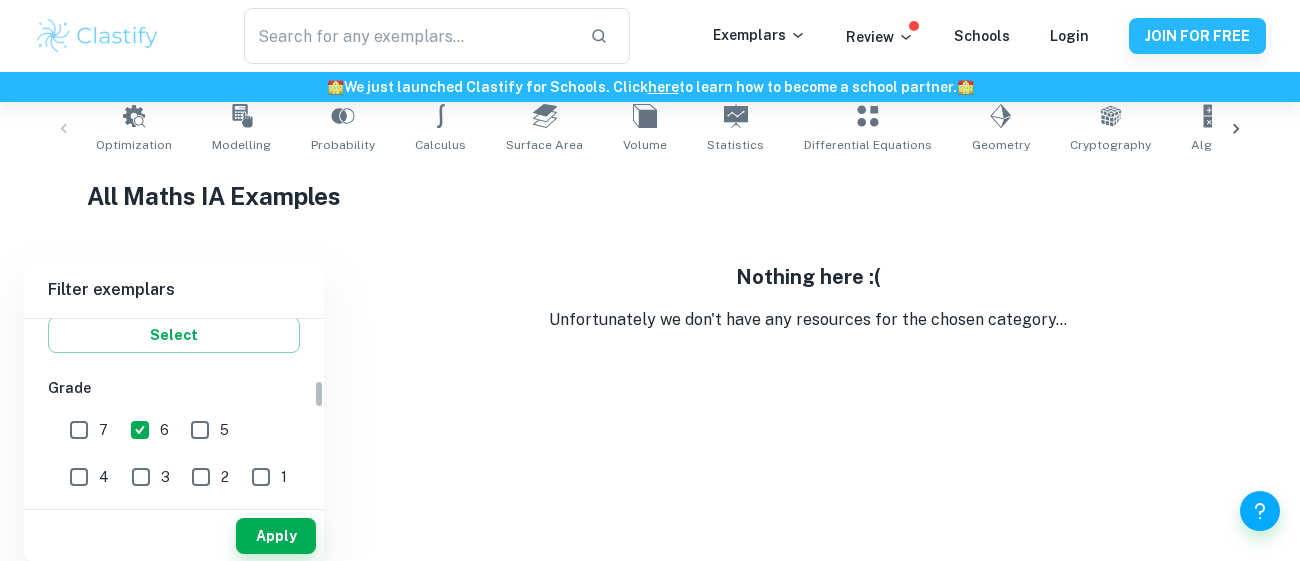 click on "6" at bounding box center (140, 430) 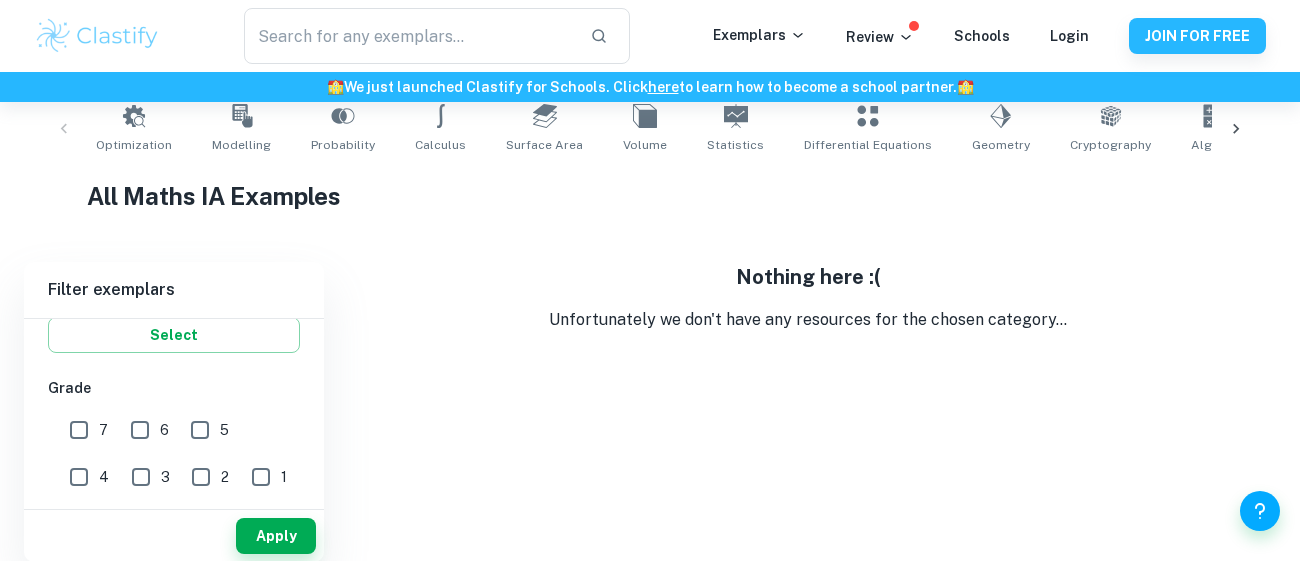 scroll, scrollTop: 394, scrollLeft: 0, axis: vertical 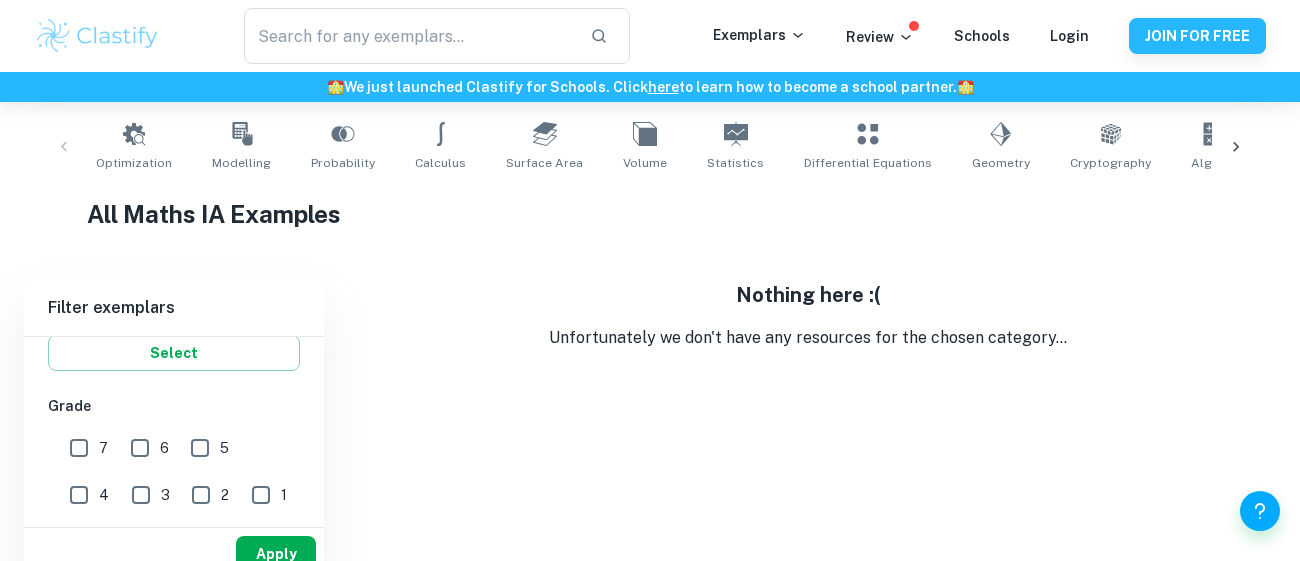 click on "Apply" at bounding box center [276, 554] 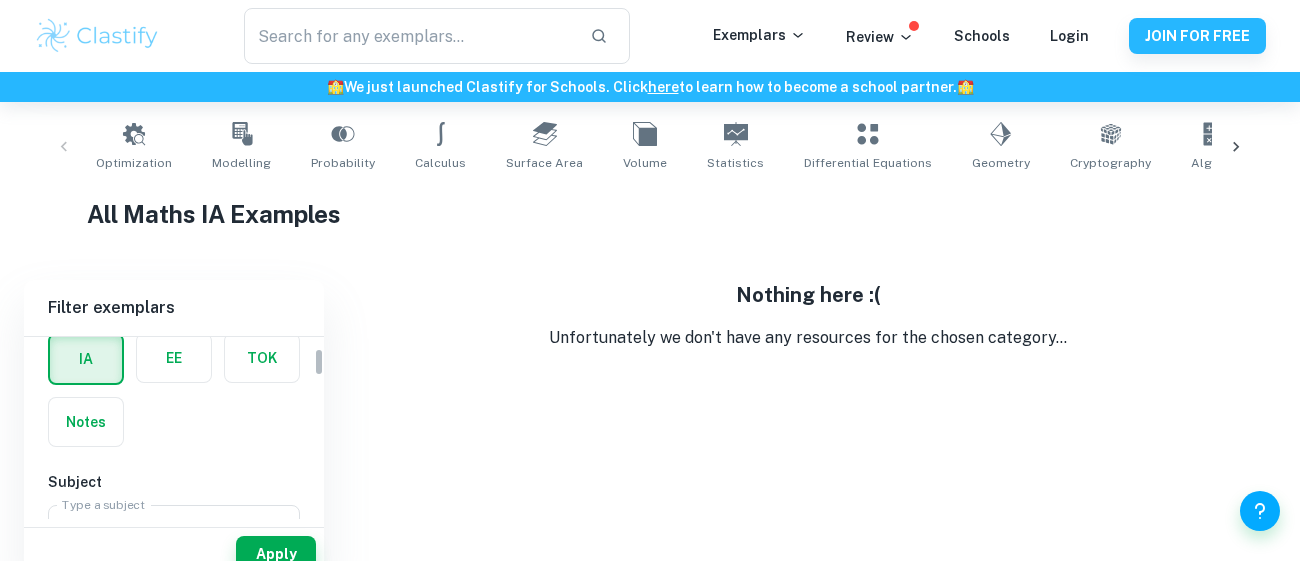 scroll, scrollTop: 0, scrollLeft: 0, axis: both 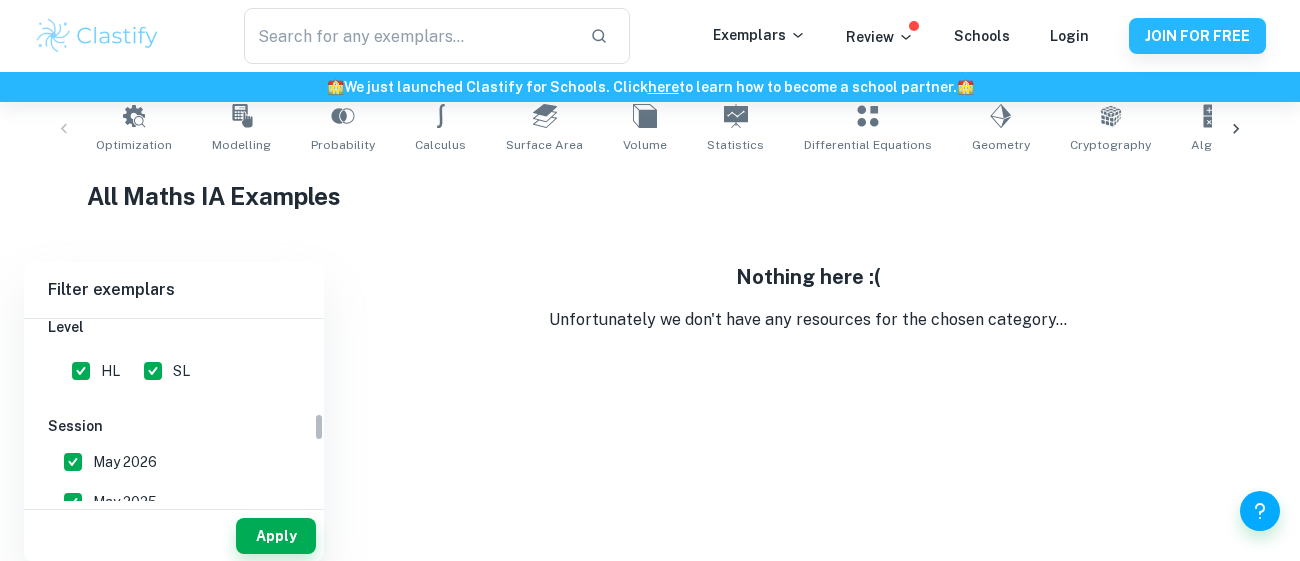 click on "SL" at bounding box center [153, 371] 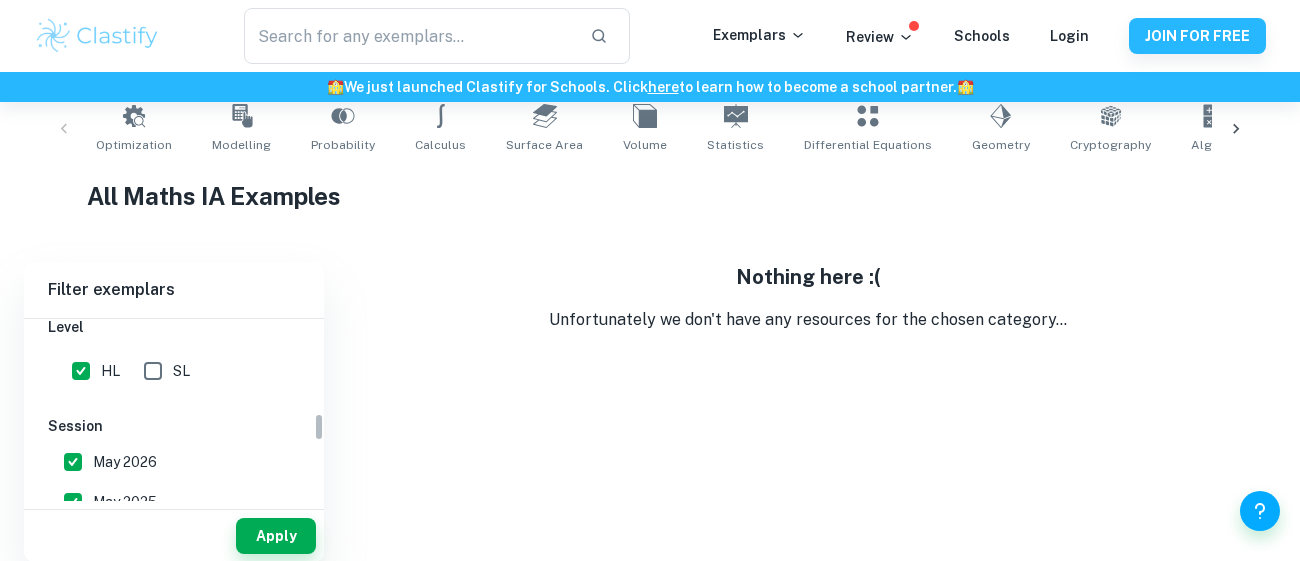 click on "HL" at bounding box center (81, 371) 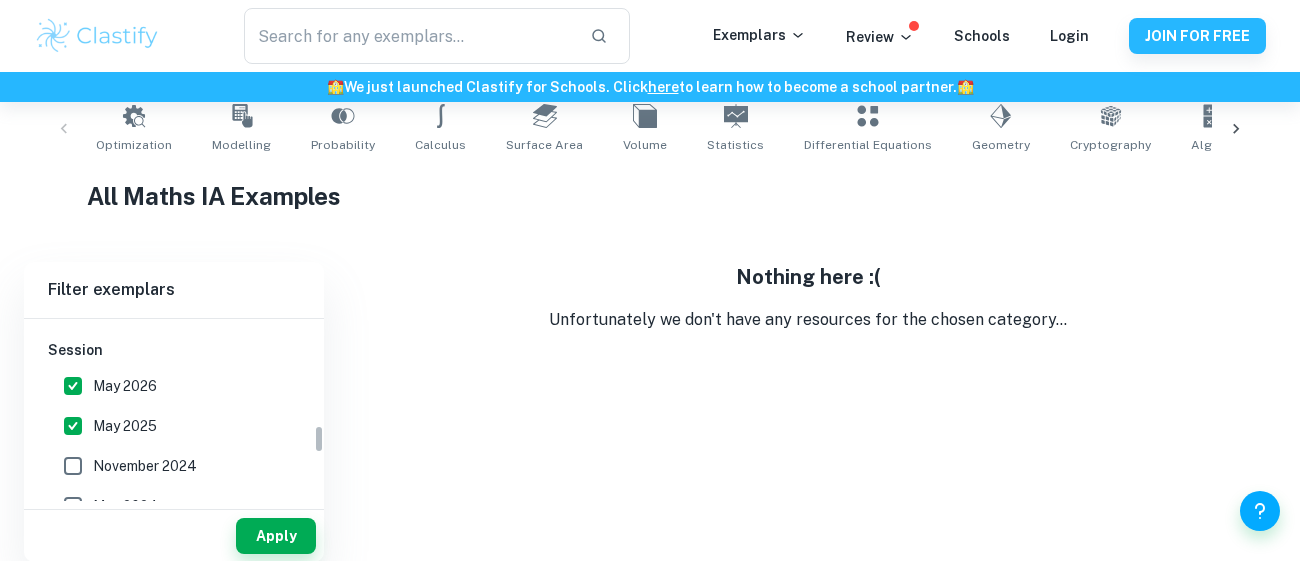 scroll, scrollTop: 671, scrollLeft: 0, axis: vertical 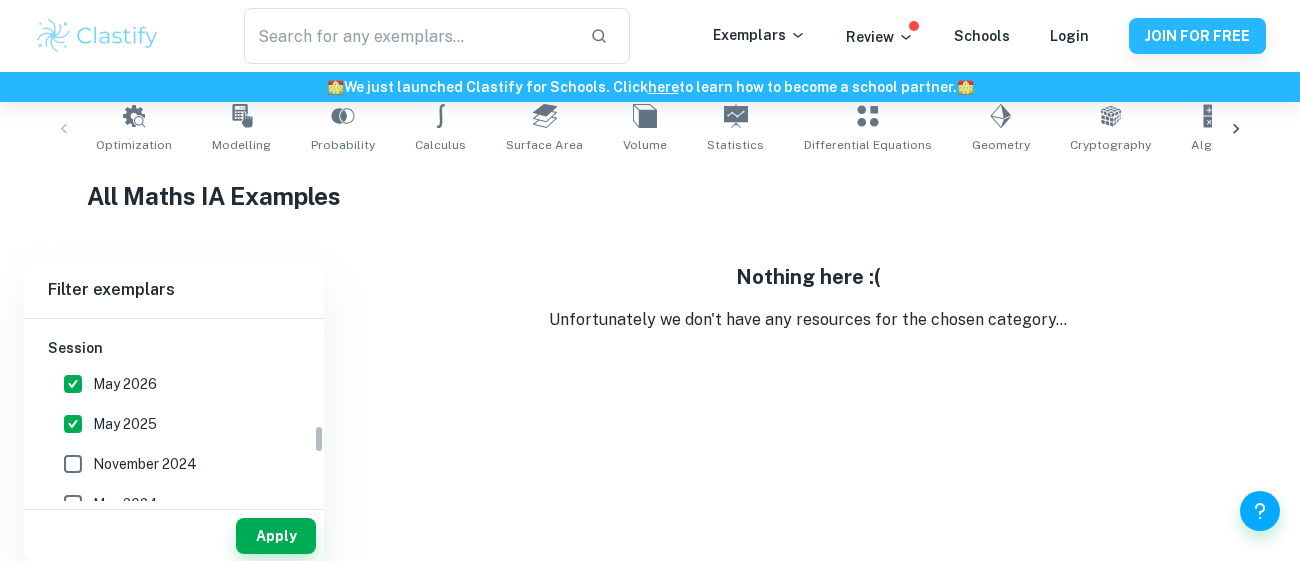 click on "May 2026" at bounding box center [168, 384] 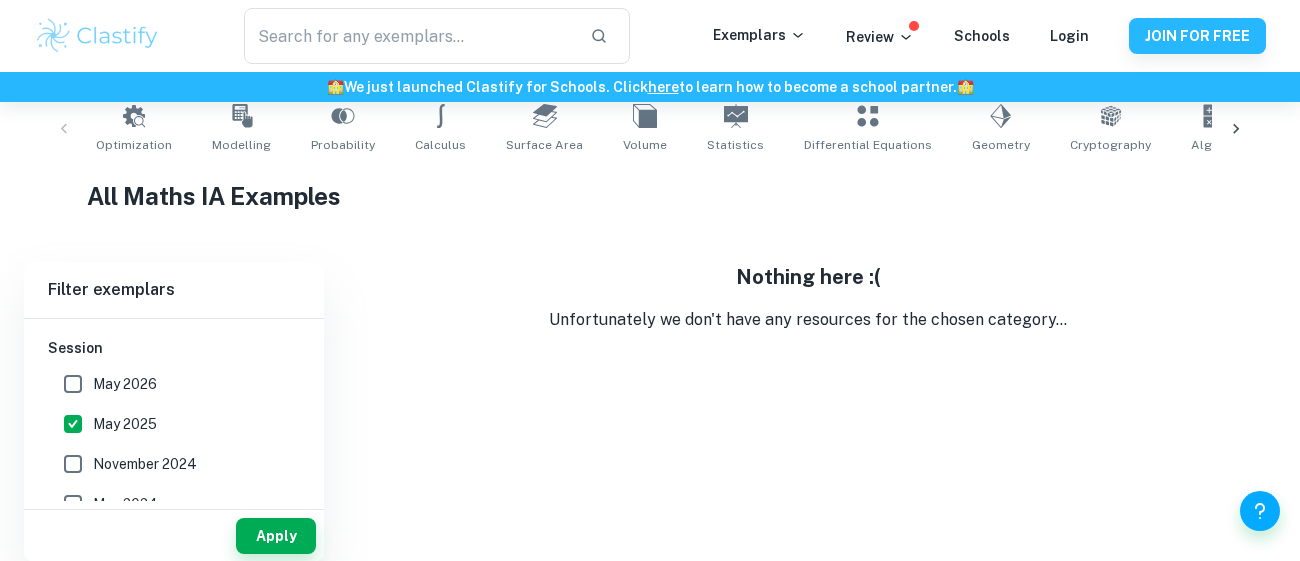 click on "May 2025" at bounding box center [168, 424] 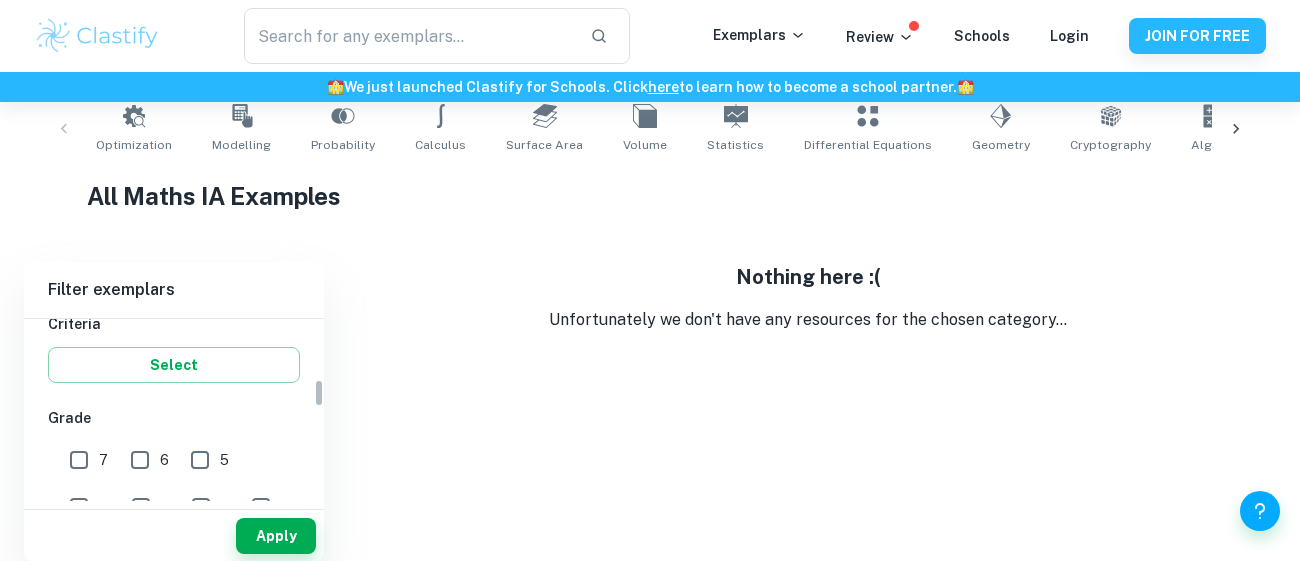 scroll, scrollTop: 417, scrollLeft: 0, axis: vertical 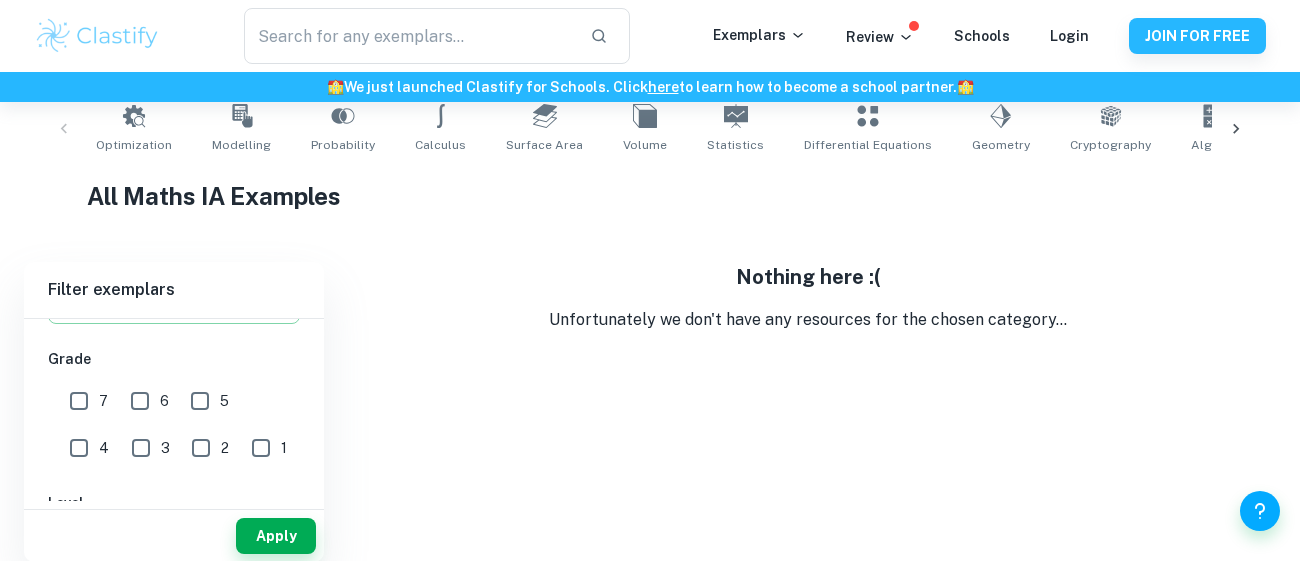 click on "7" at bounding box center (79, 401) 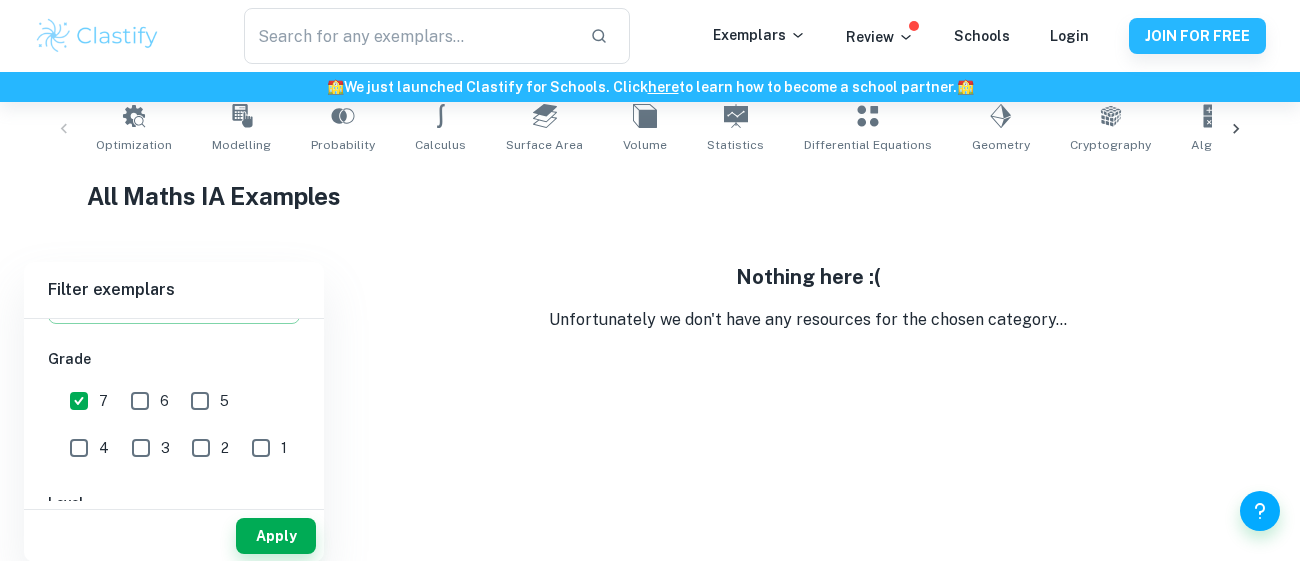 click on "6" at bounding box center (140, 401) 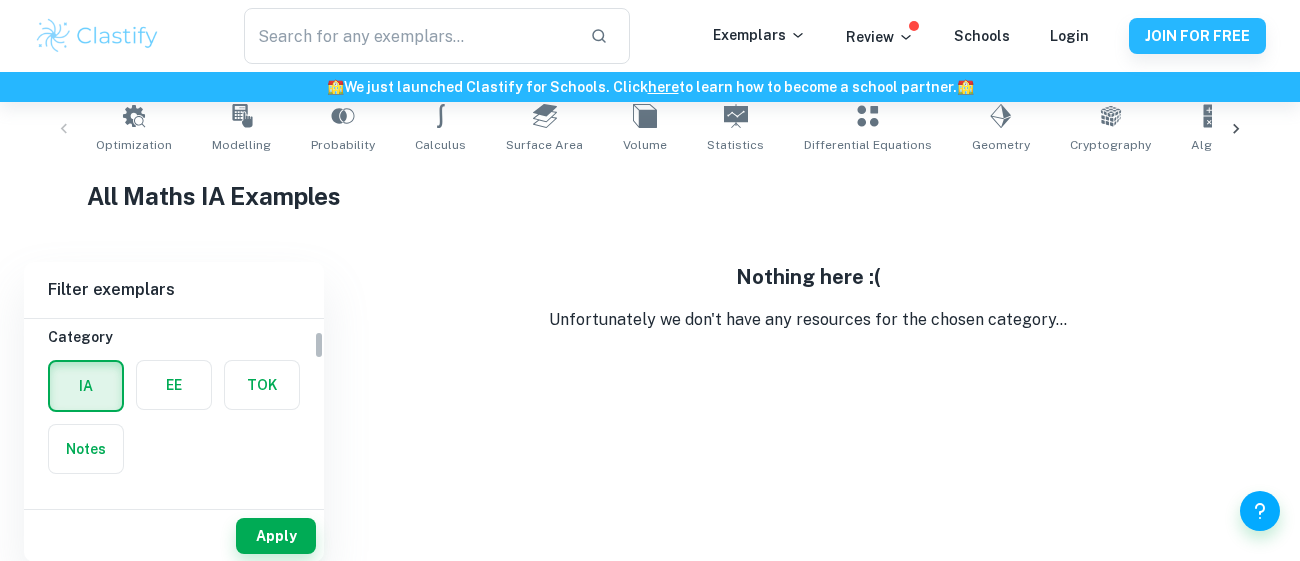 scroll, scrollTop: 46, scrollLeft: 0, axis: vertical 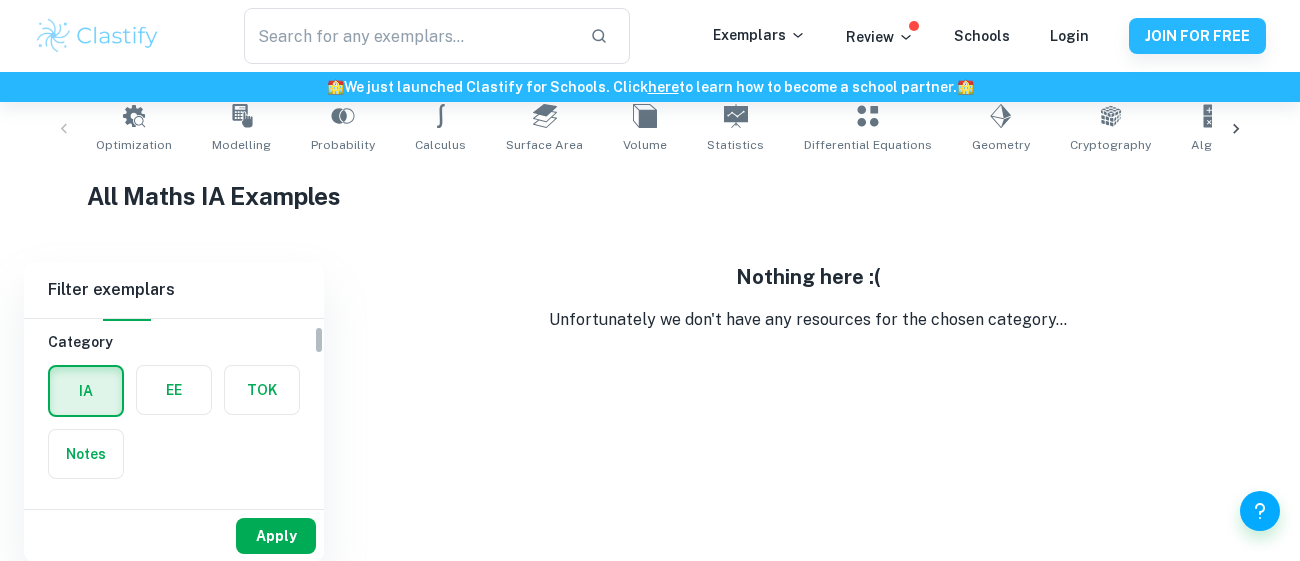 click on "Apply" at bounding box center [276, 536] 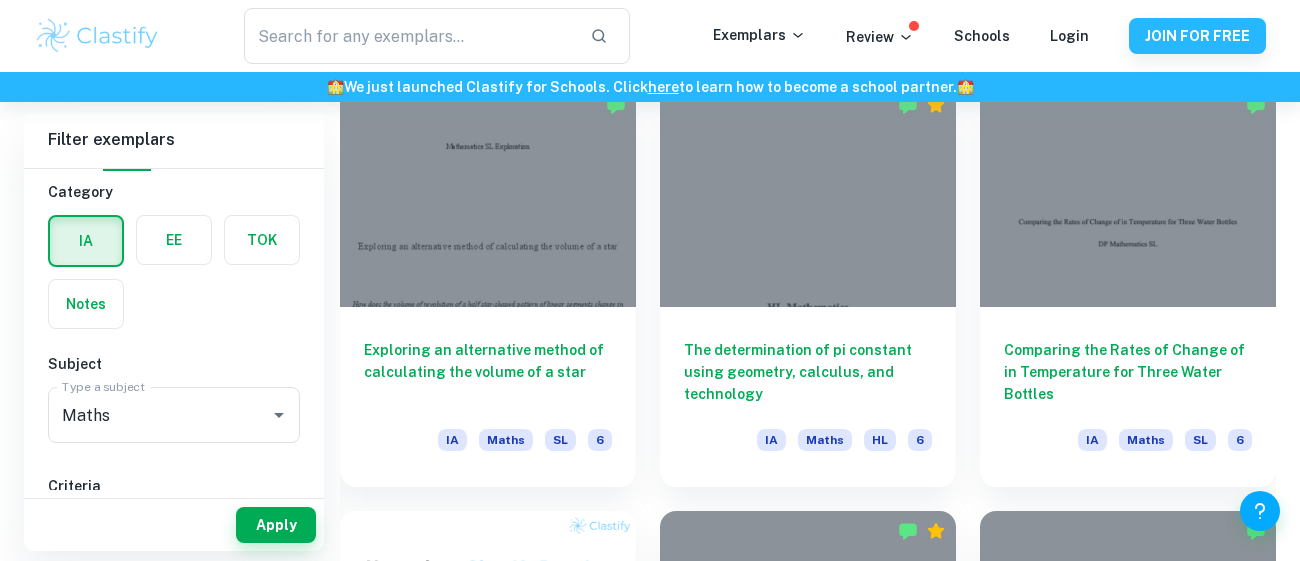 scroll, scrollTop: 1018, scrollLeft: 0, axis: vertical 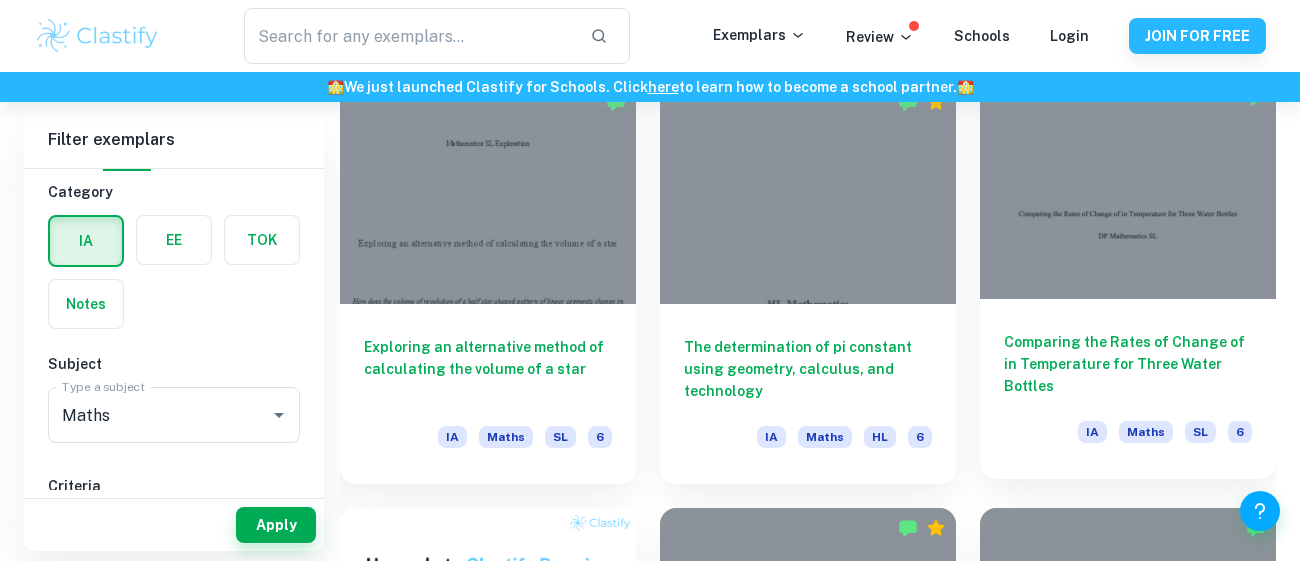 click on "Comparing the Rates of Change of in Temperature for Three Water Bottles" at bounding box center (1128, 364) 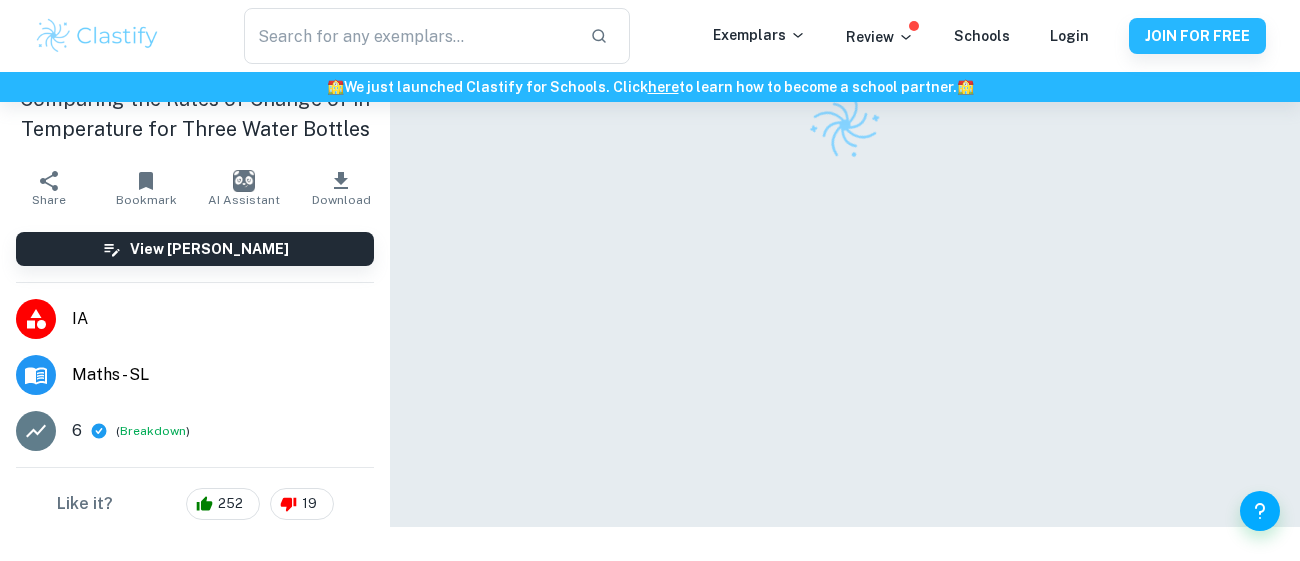 scroll, scrollTop: 0, scrollLeft: 0, axis: both 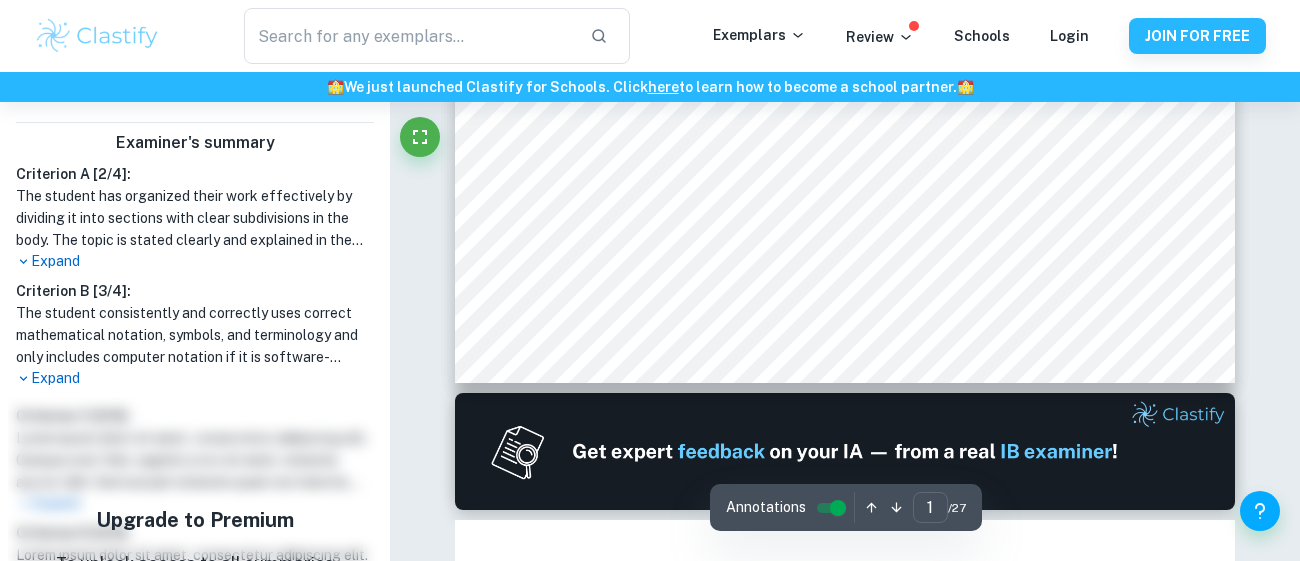 click at bounding box center [845, 1024] 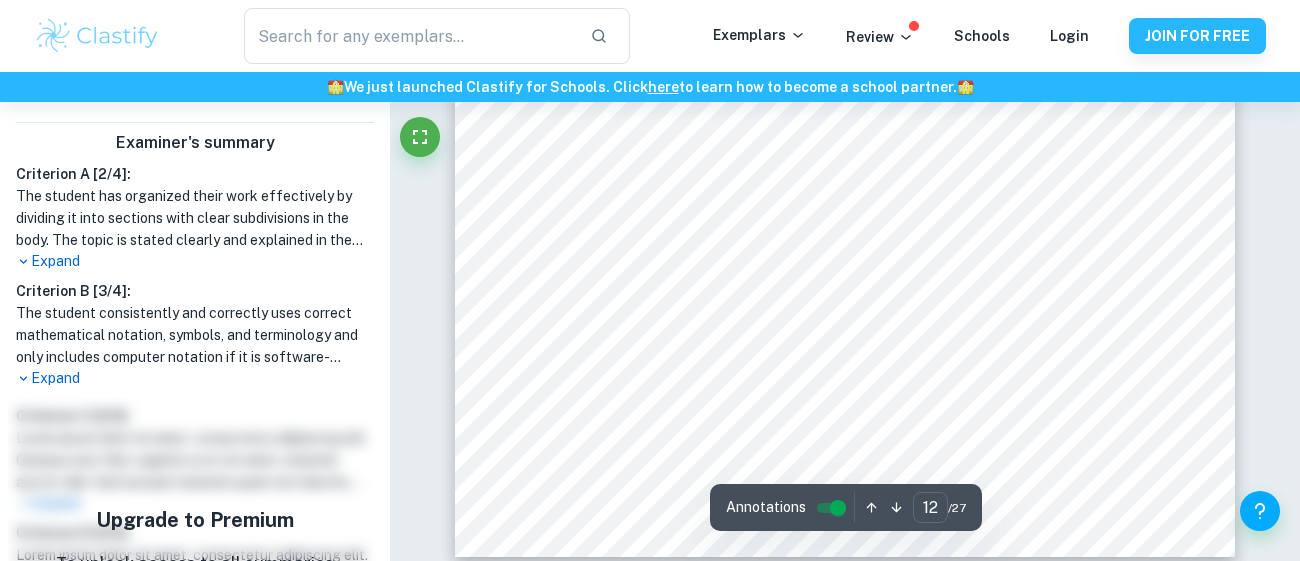 scroll, scrollTop: 12167, scrollLeft: 0, axis: vertical 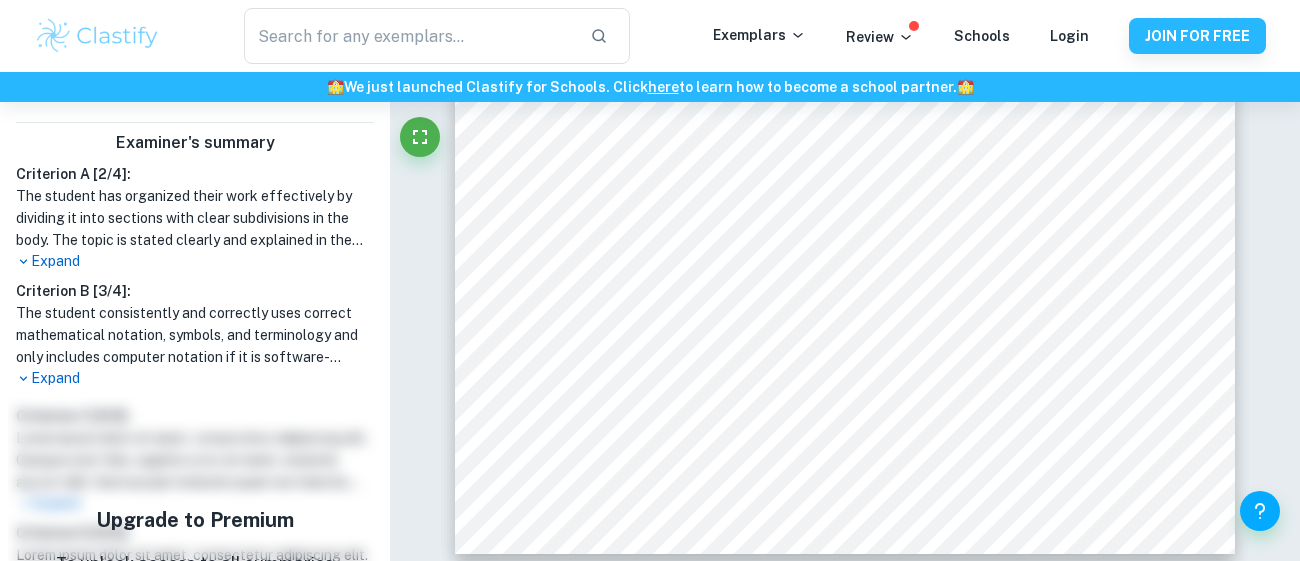 click on "Expand" at bounding box center (195, 261) 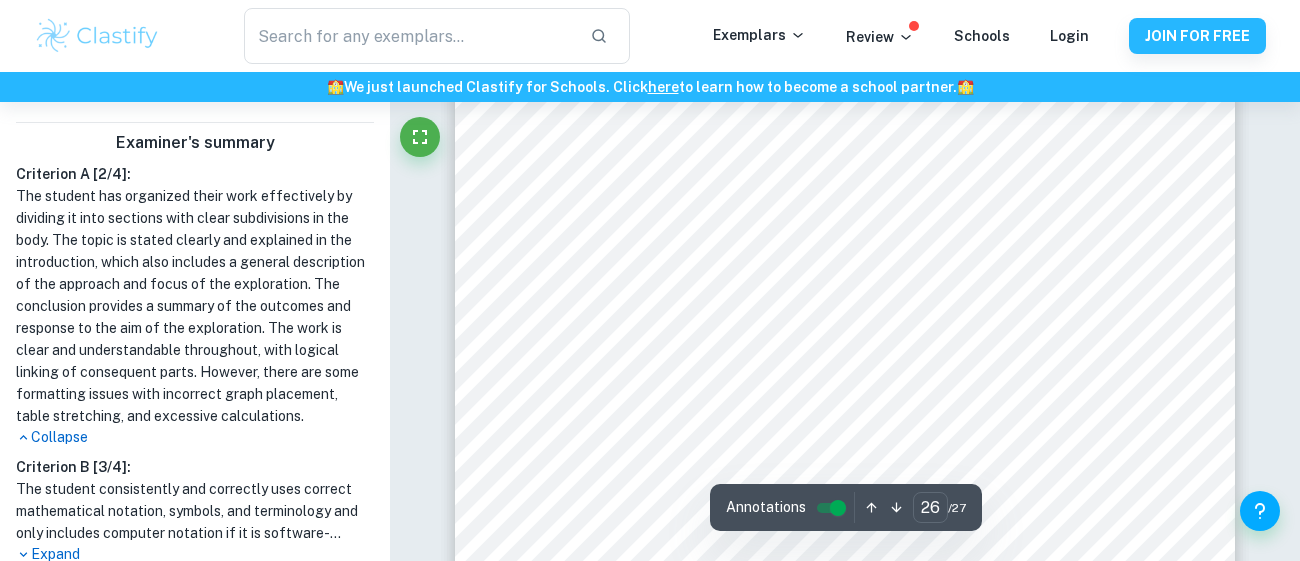 scroll, scrollTop: 26422, scrollLeft: 0, axis: vertical 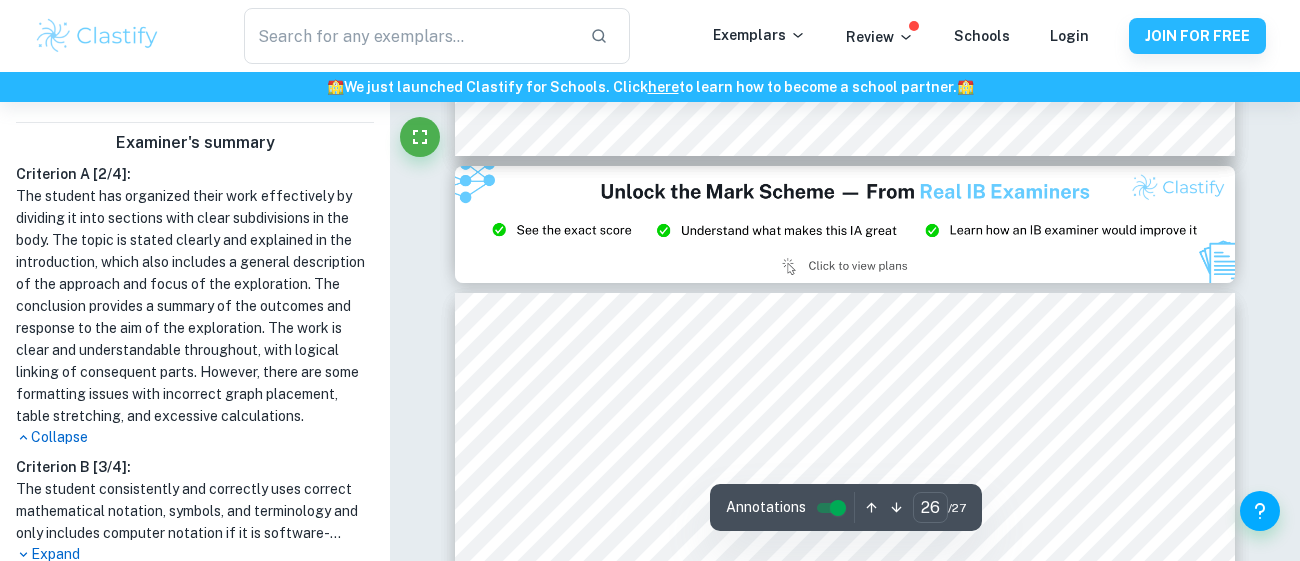 type on "27" 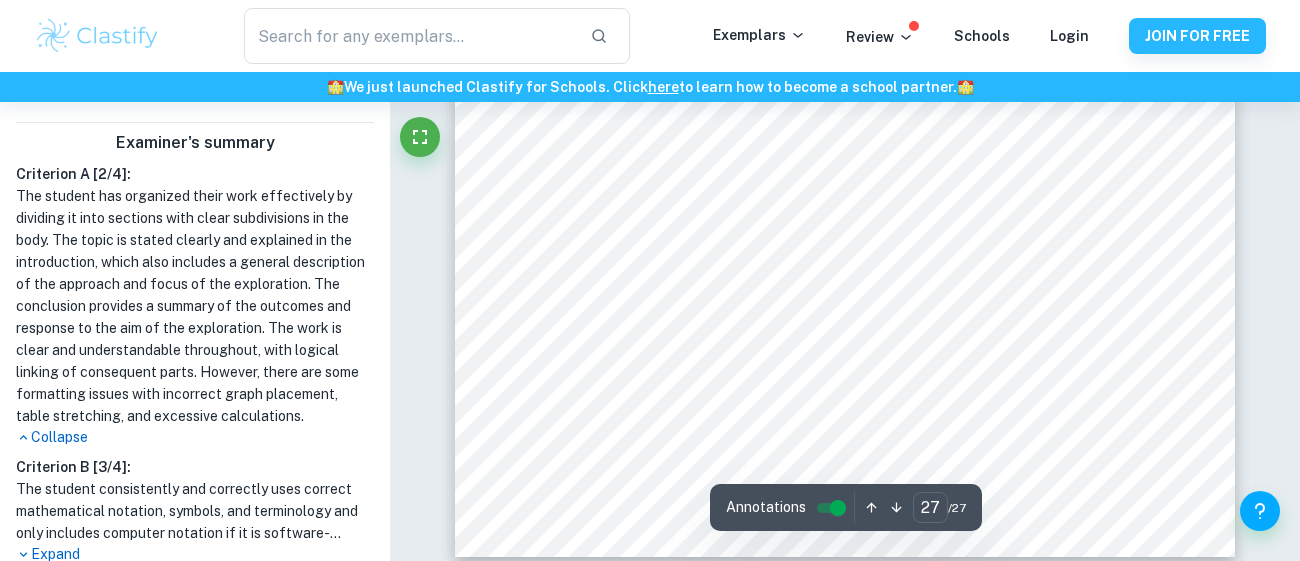 scroll, scrollTop: 27845, scrollLeft: 0, axis: vertical 